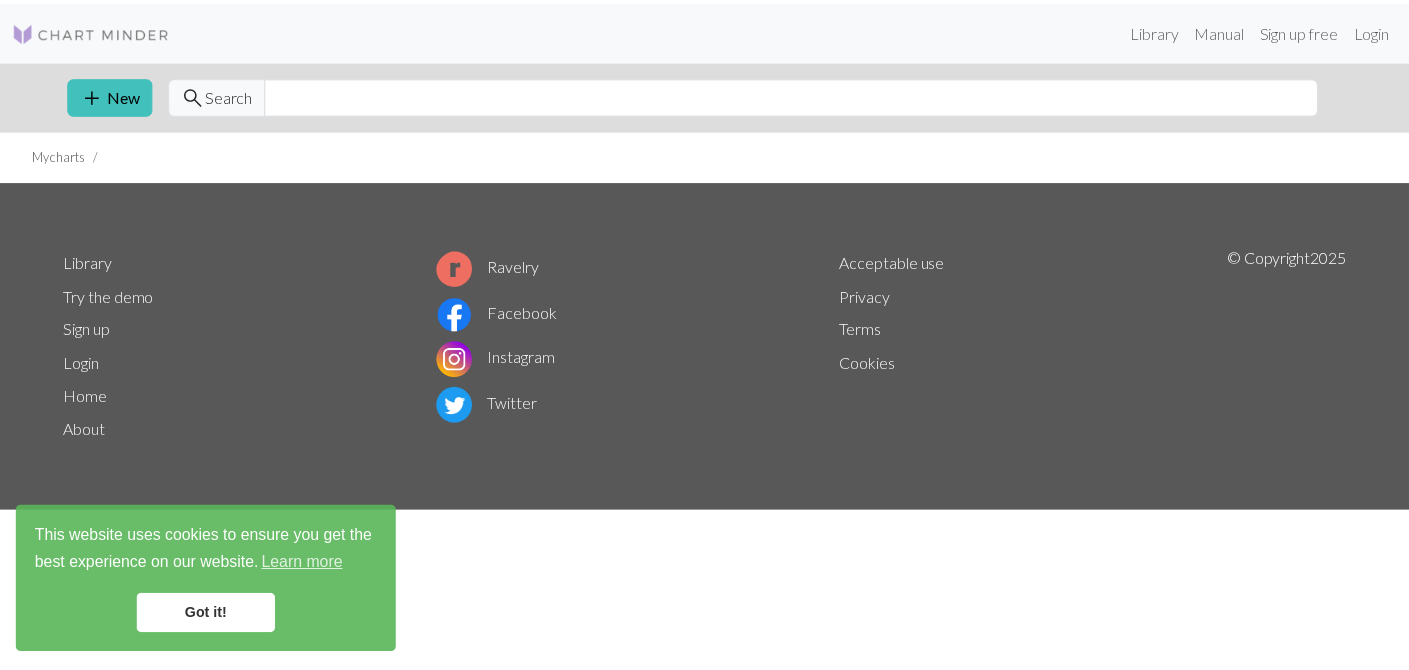 scroll, scrollTop: 0, scrollLeft: 0, axis: both 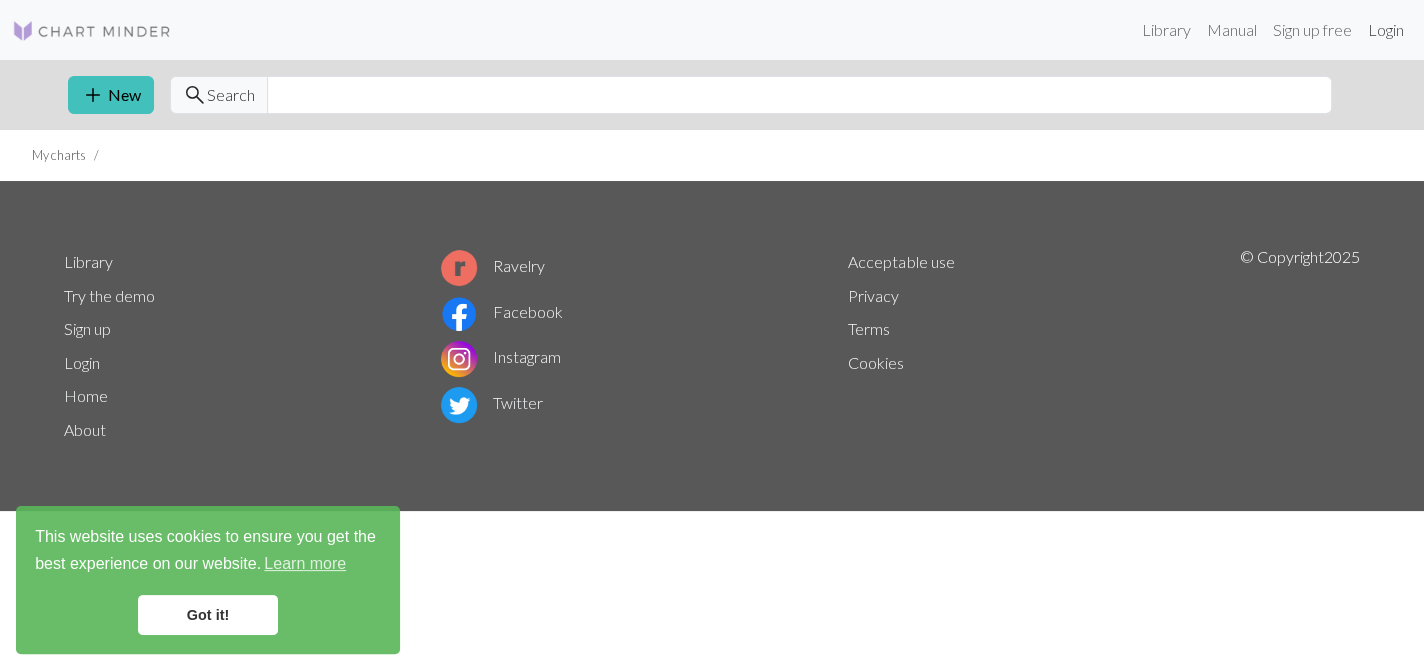 click on "Login" at bounding box center (1386, 30) 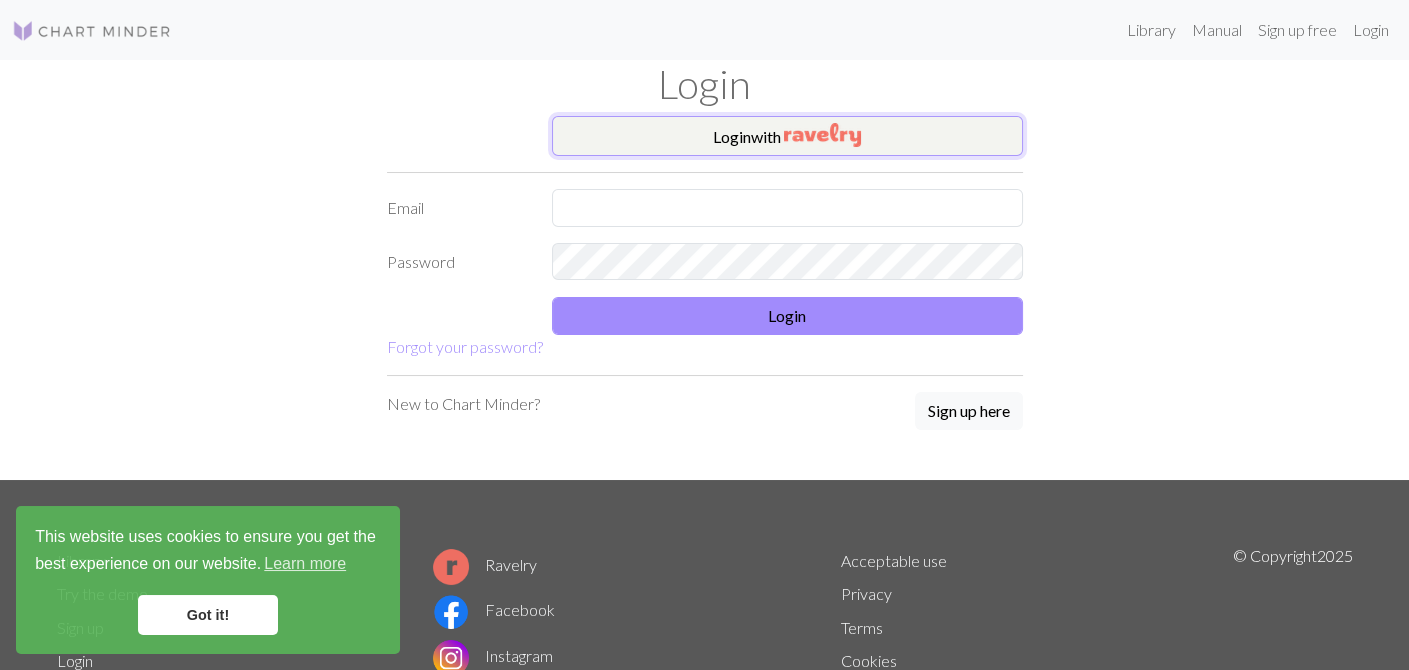 click on "Login  with" at bounding box center (787, 136) 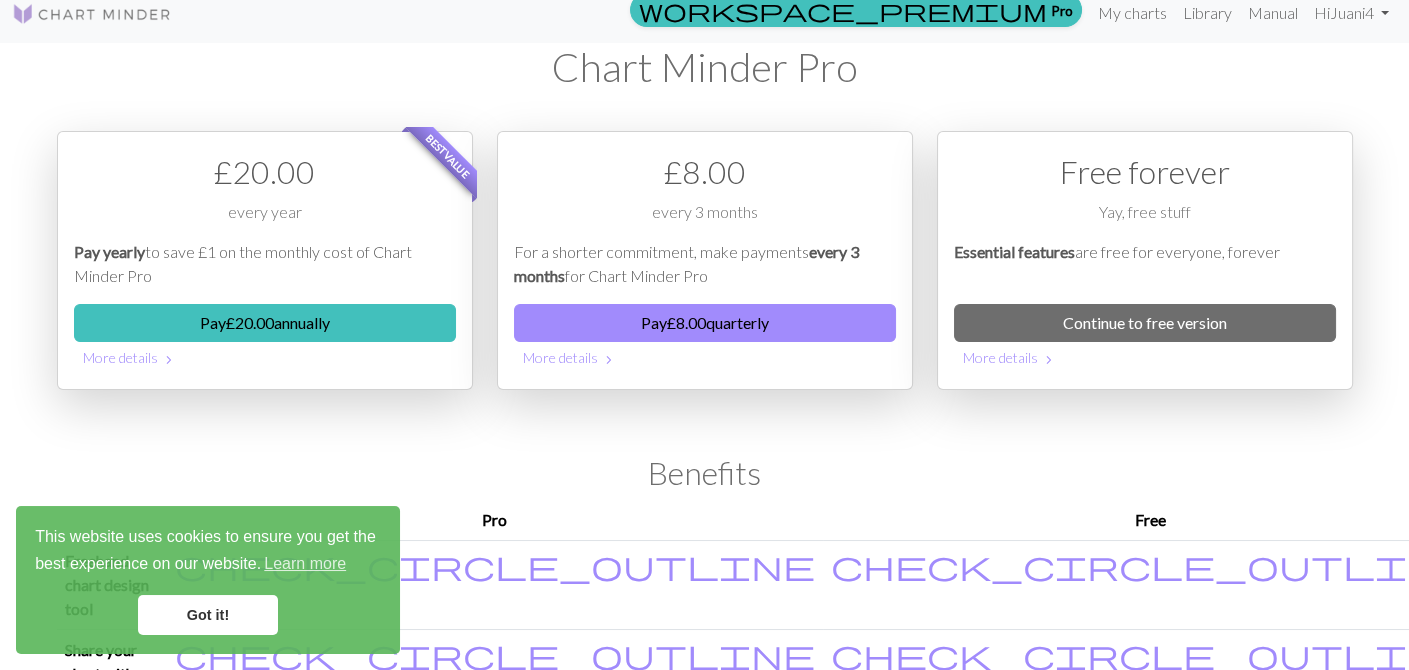 scroll, scrollTop: 0, scrollLeft: 0, axis: both 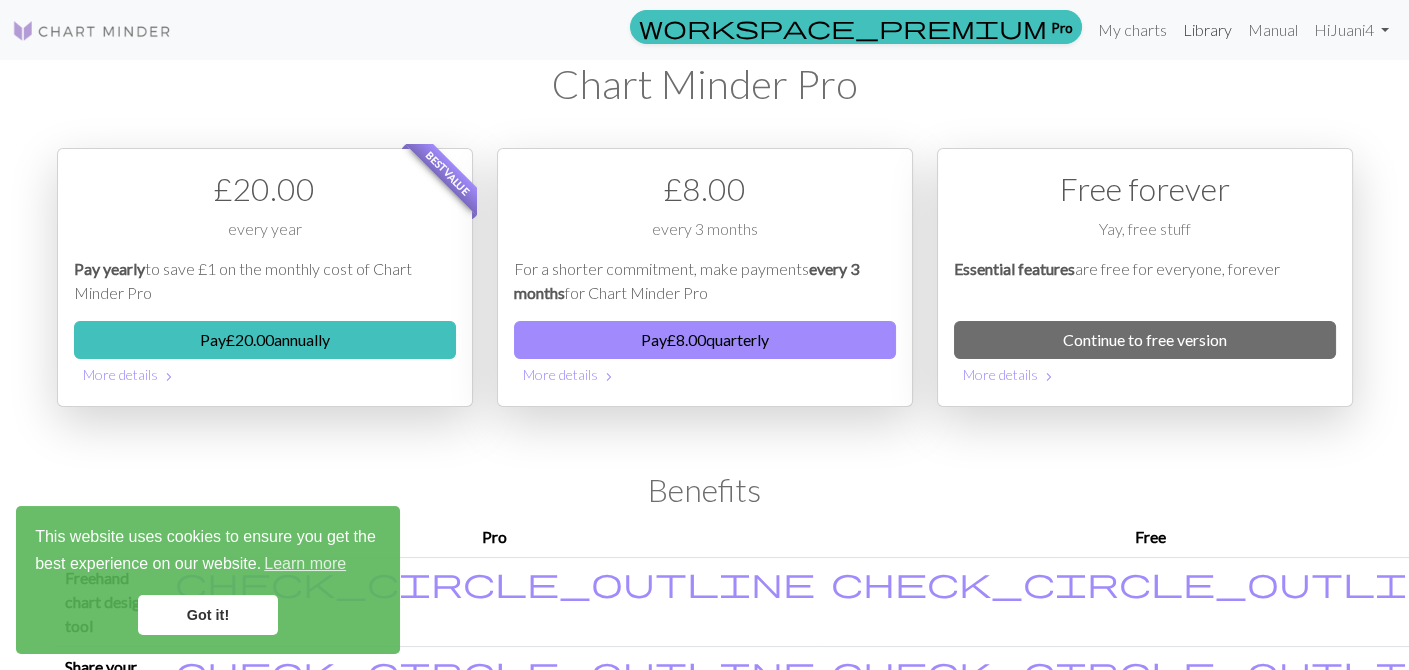 click on "Library" at bounding box center (1207, 30) 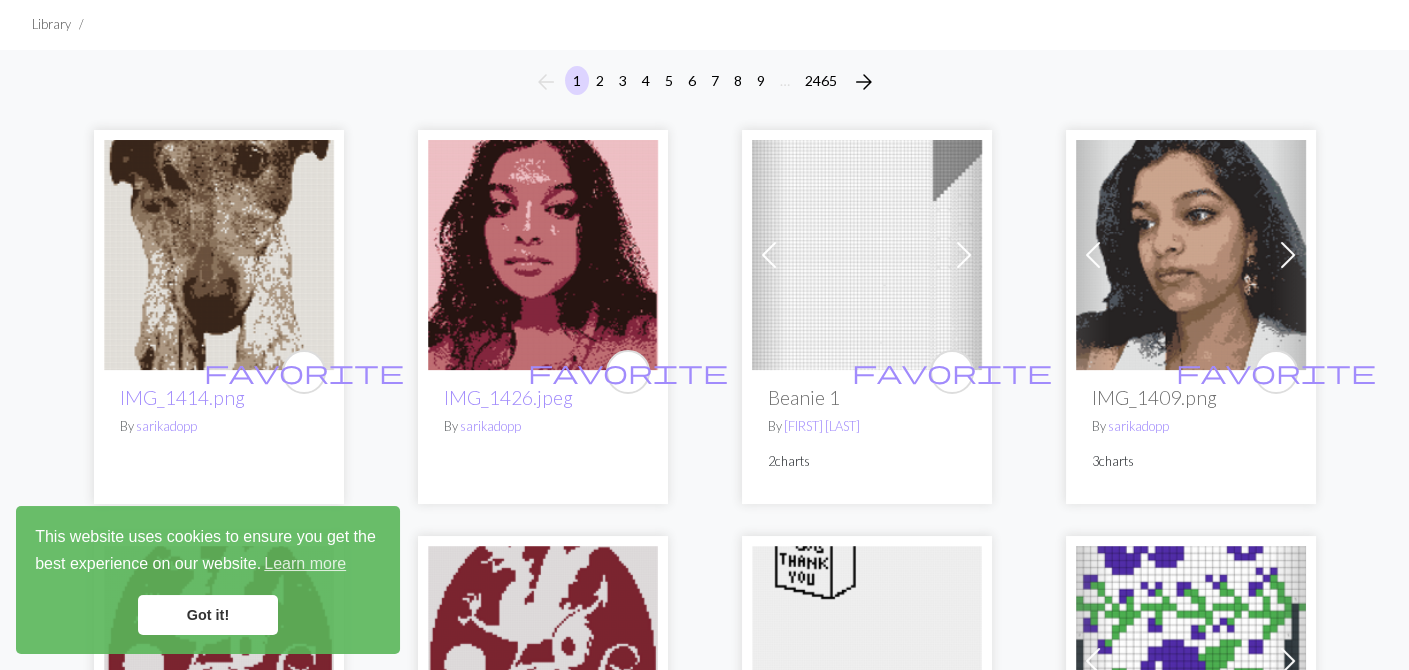 scroll, scrollTop: 0, scrollLeft: 0, axis: both 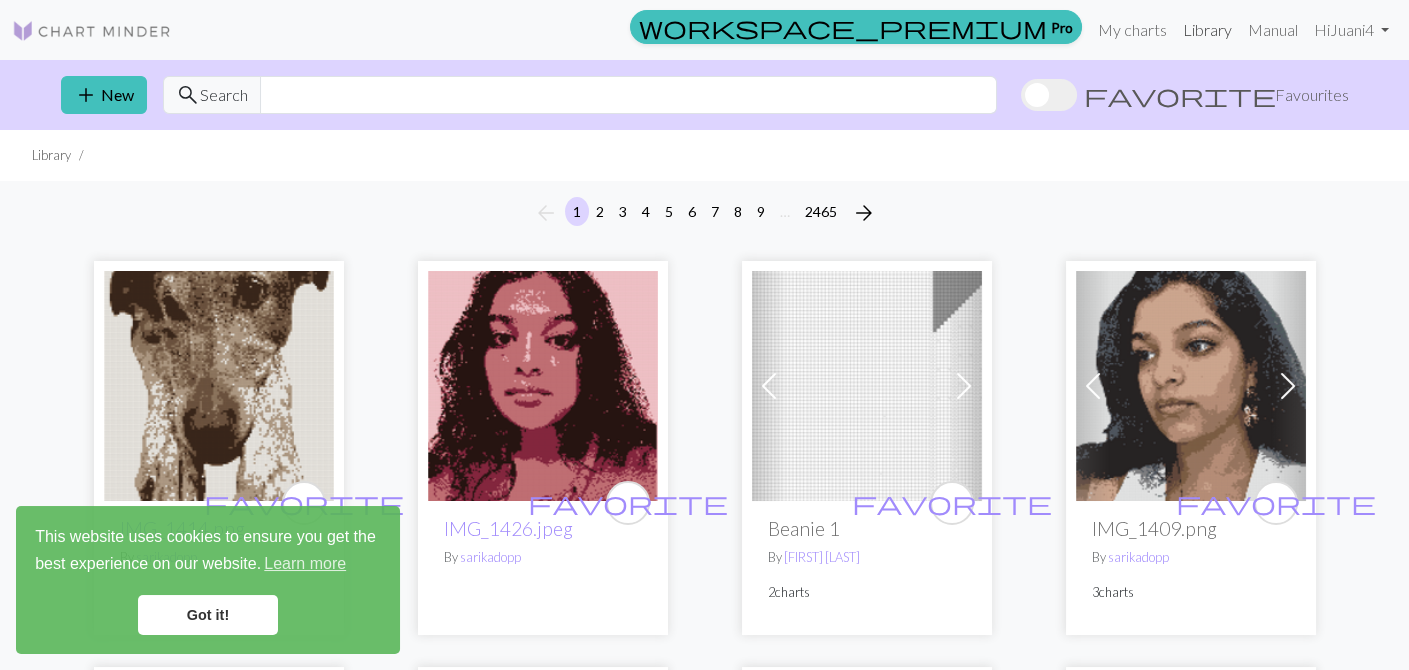 click on "Library" at bounding box center (1207, 30) 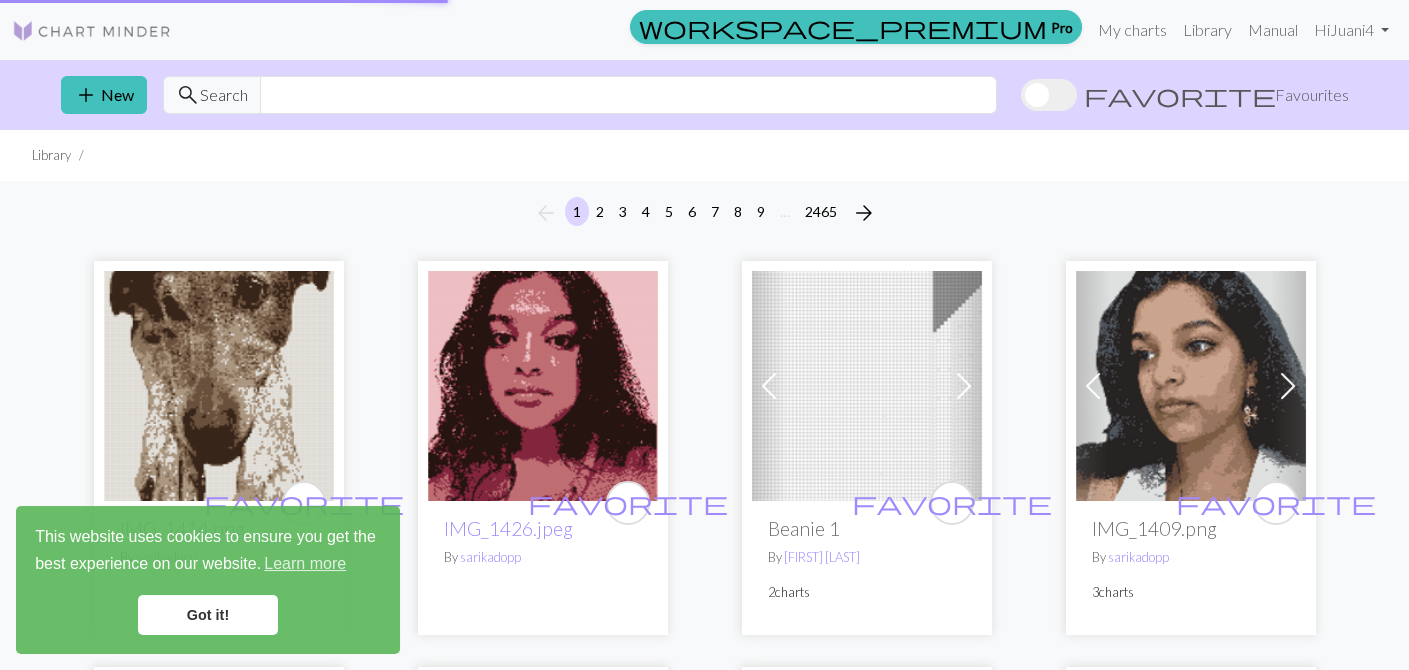 click on "Got it!" at bounding box center [208, 615] 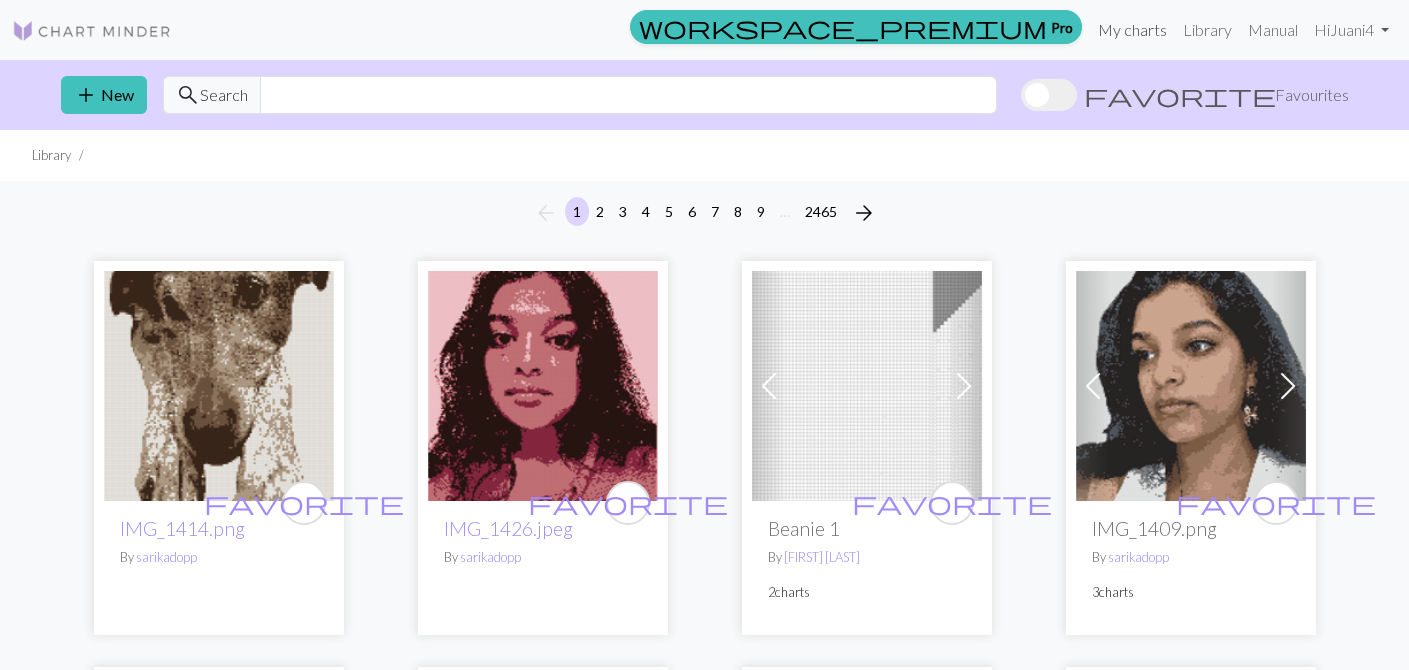 click on "My charts" at bounding box center (1132, 30) 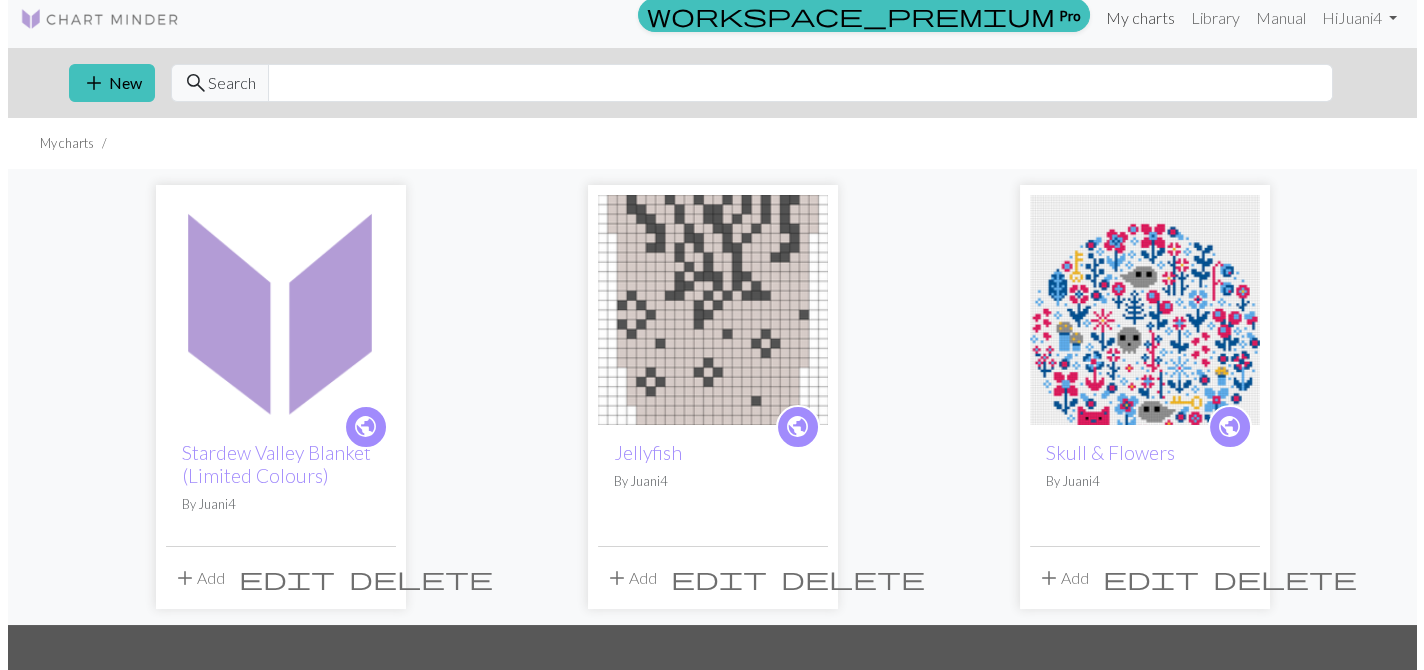 scroll, scrollTop: 0, scrollLeft: 0, axis: both 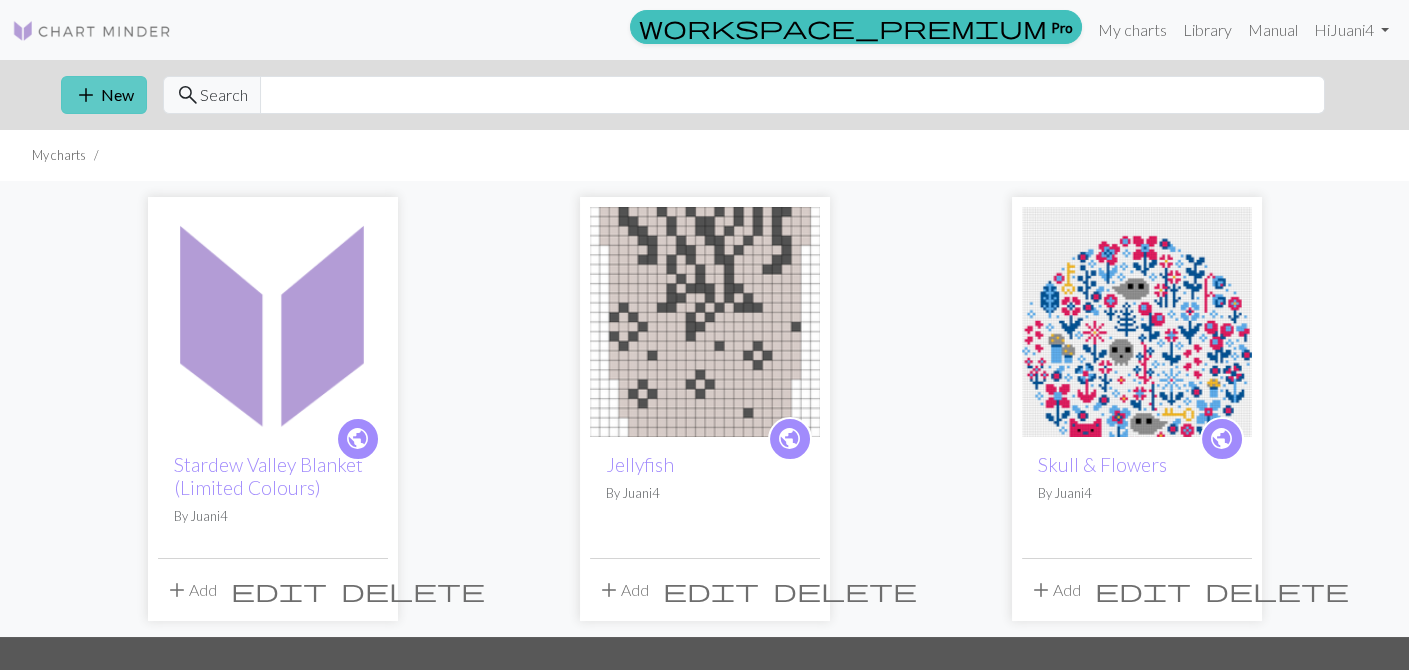 click on "add" at bounding box center [86, 95] 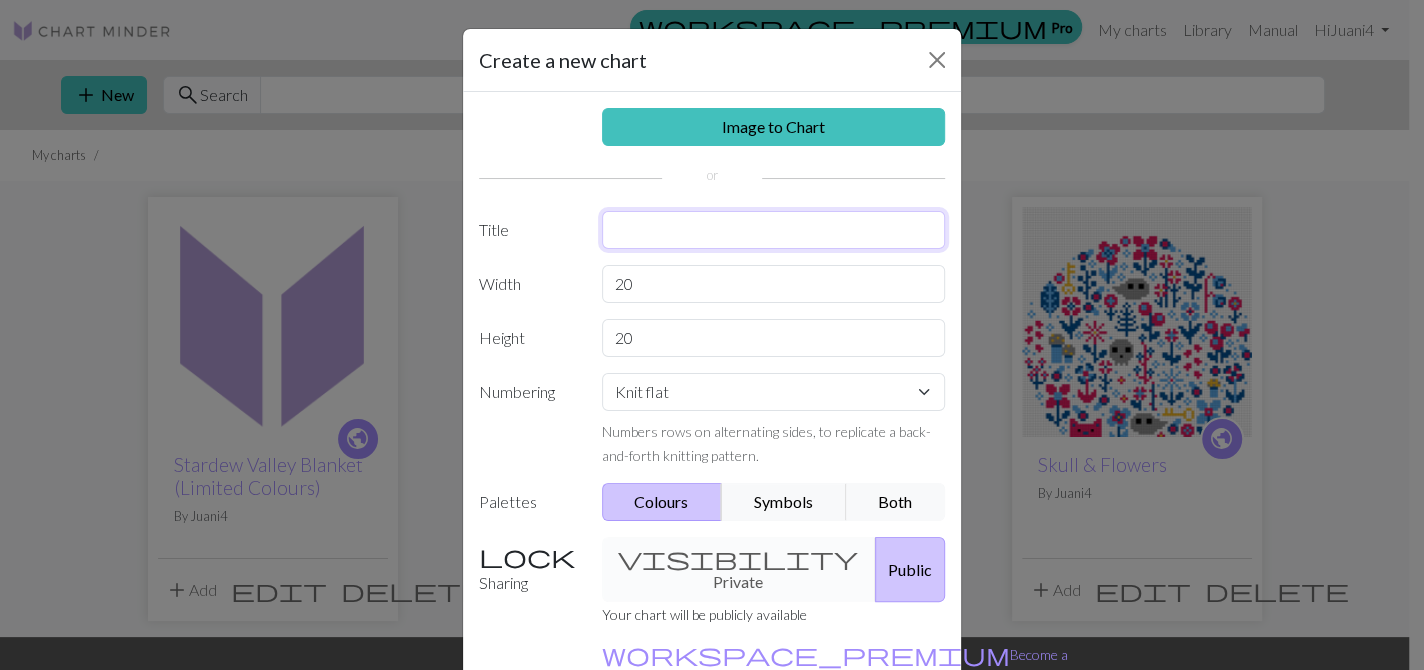 click at bounding box center (774, 230) 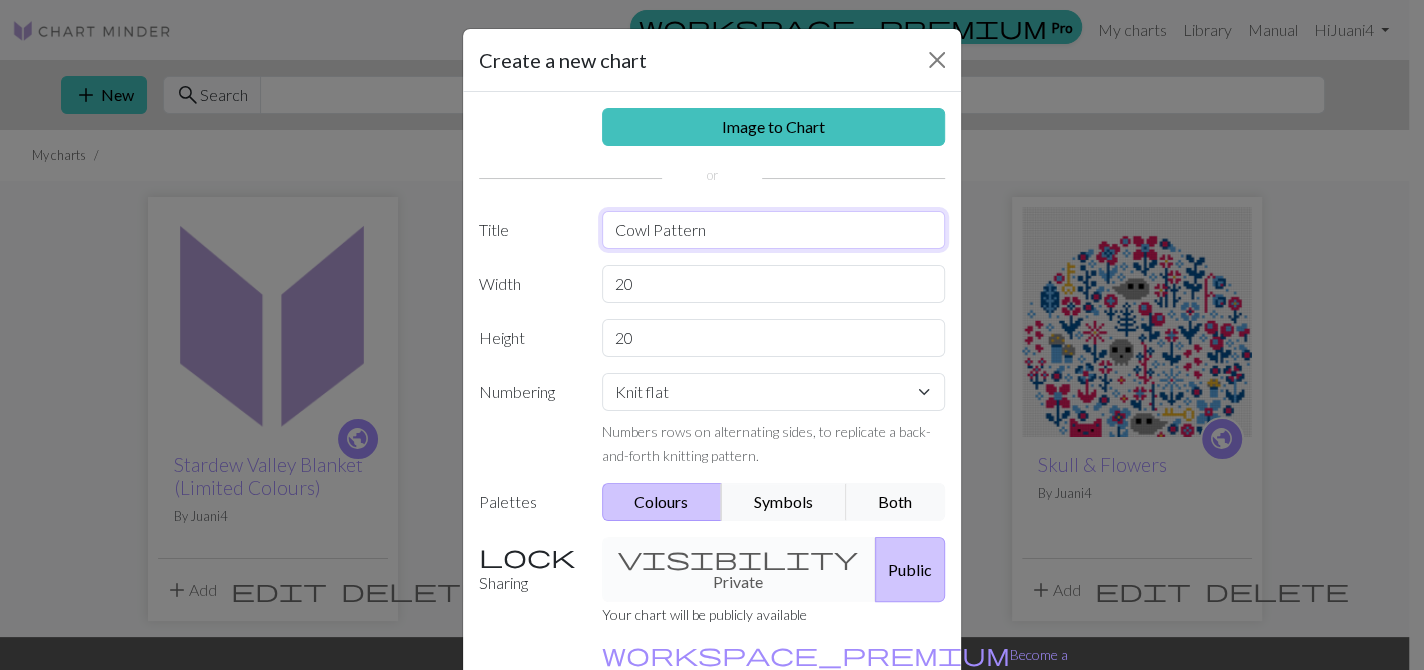 type on "Cowl Pattern" 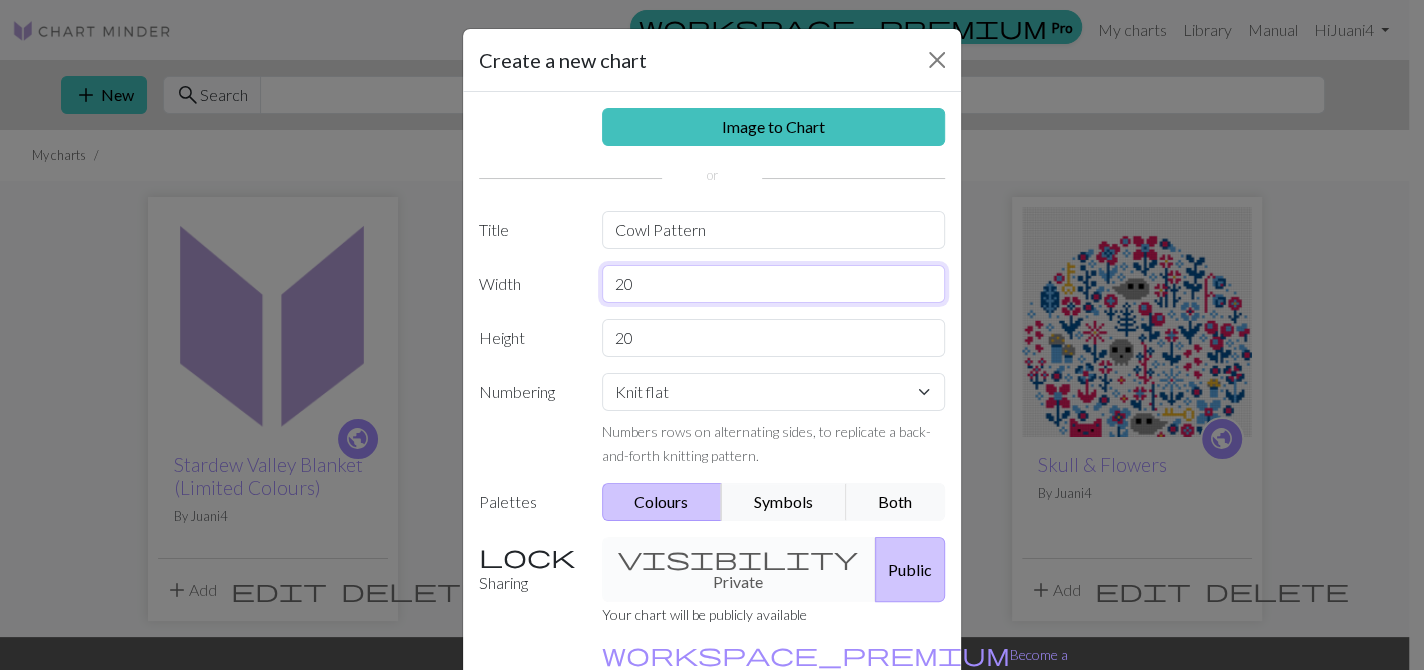 click on "20" at bounding box center [774, 284] 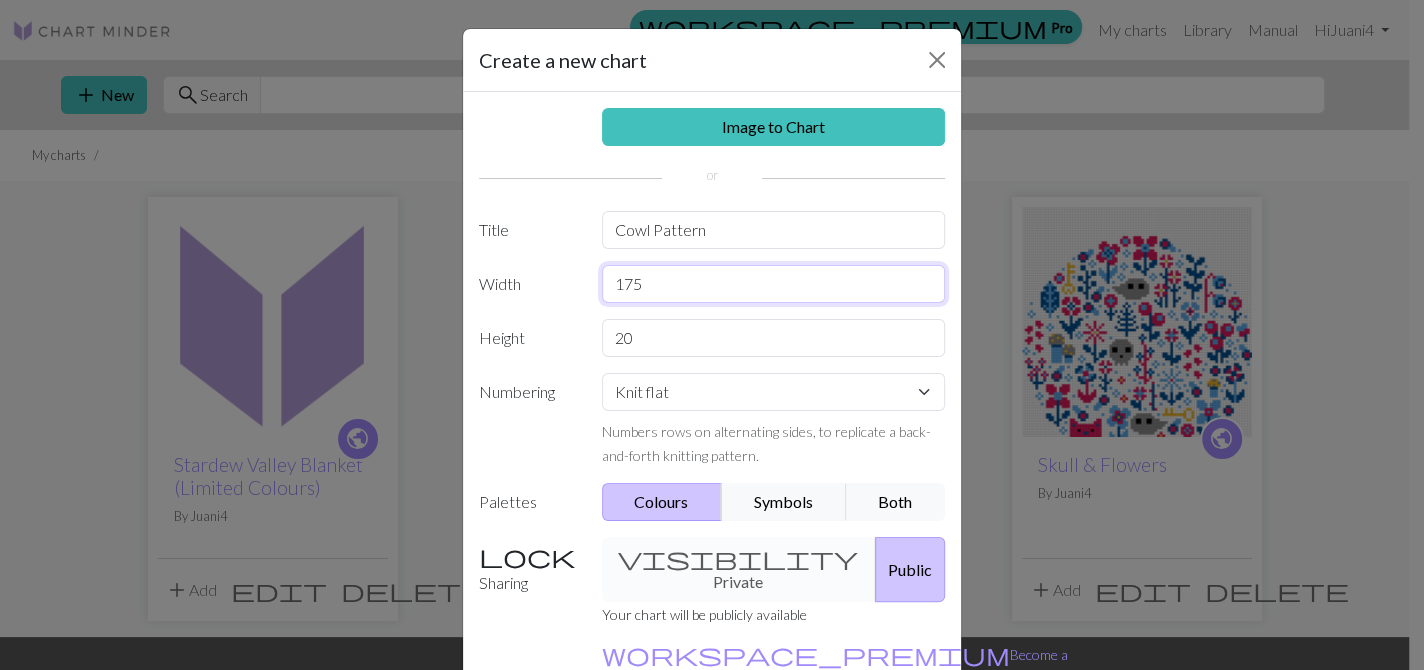 type on "175" 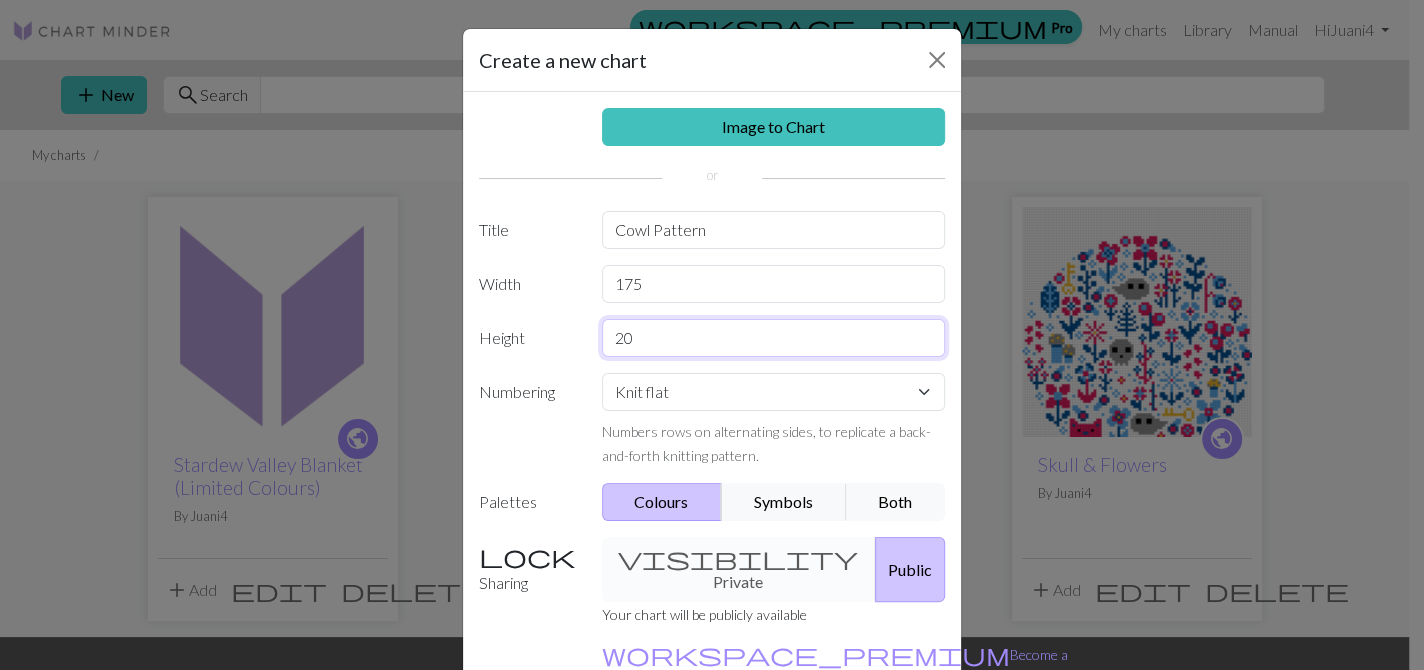 drag, startPoint x: 676, startPoint y: 343, endPoint x: 583, endPoint y: 363, distance: 95.12623 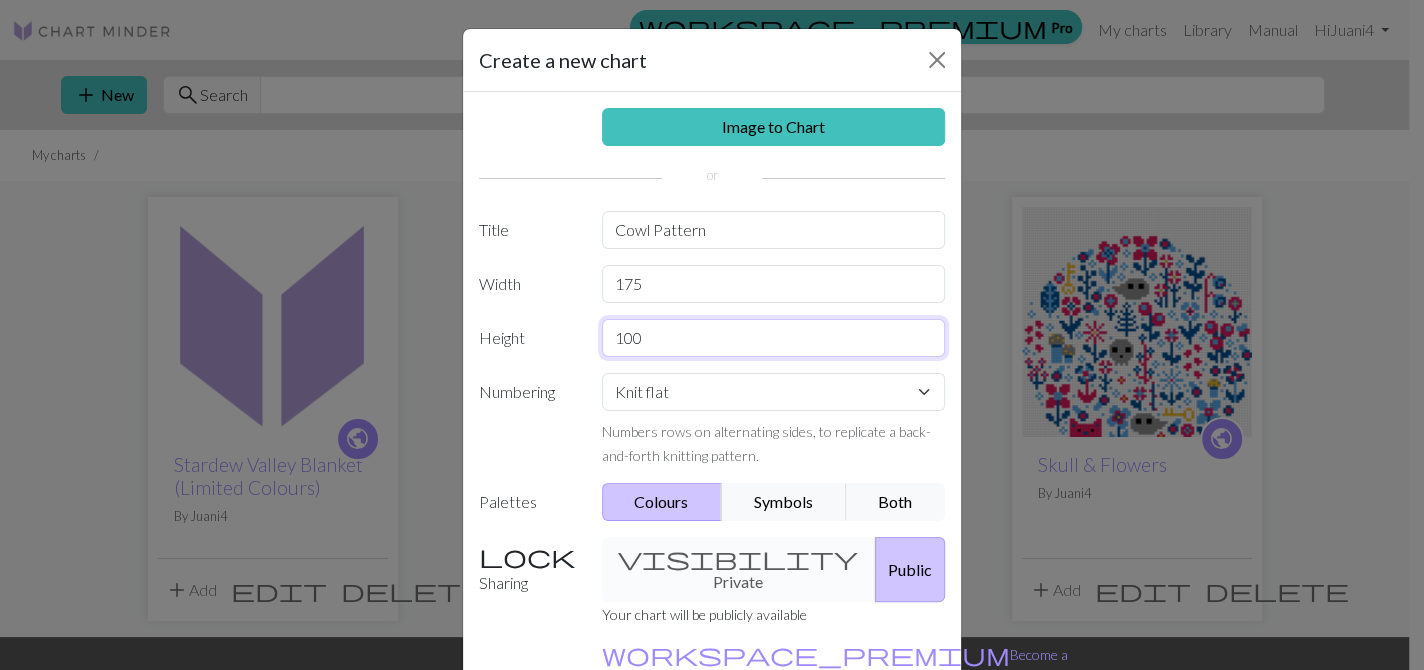 type on "100" 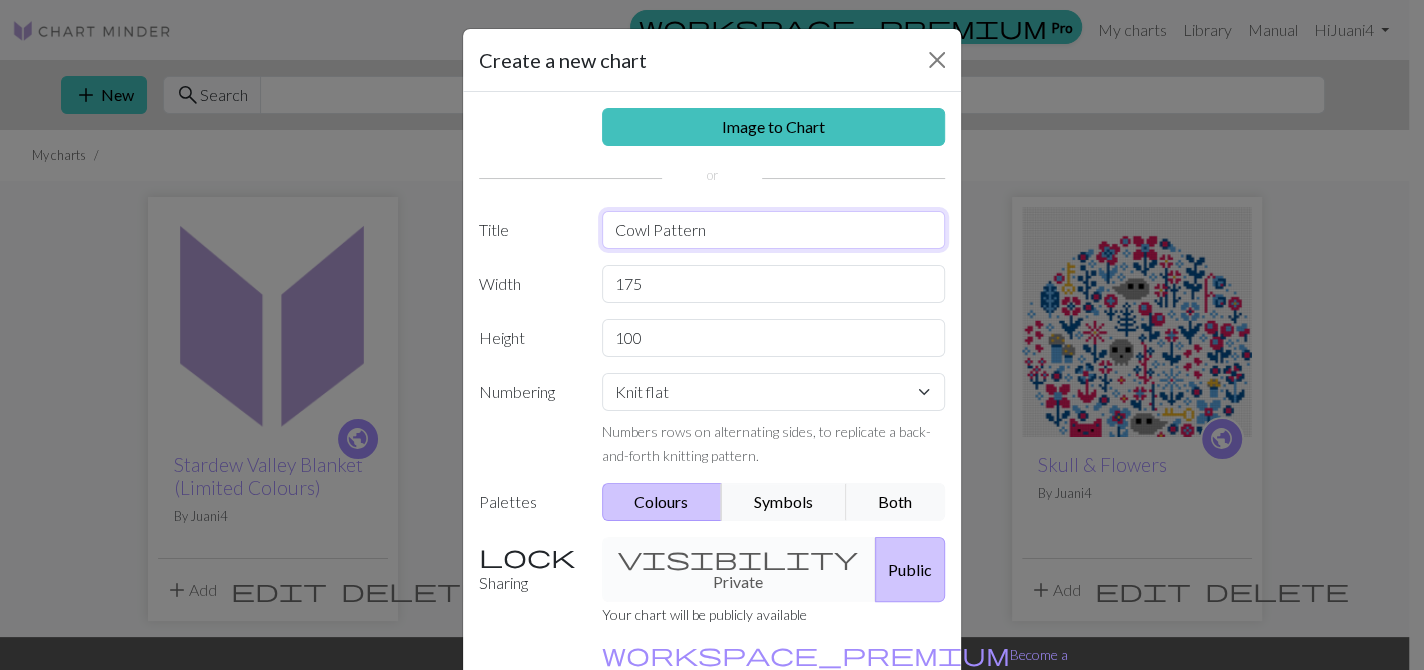 click on "Cowl Pattern" at bounding box center [774, 230] 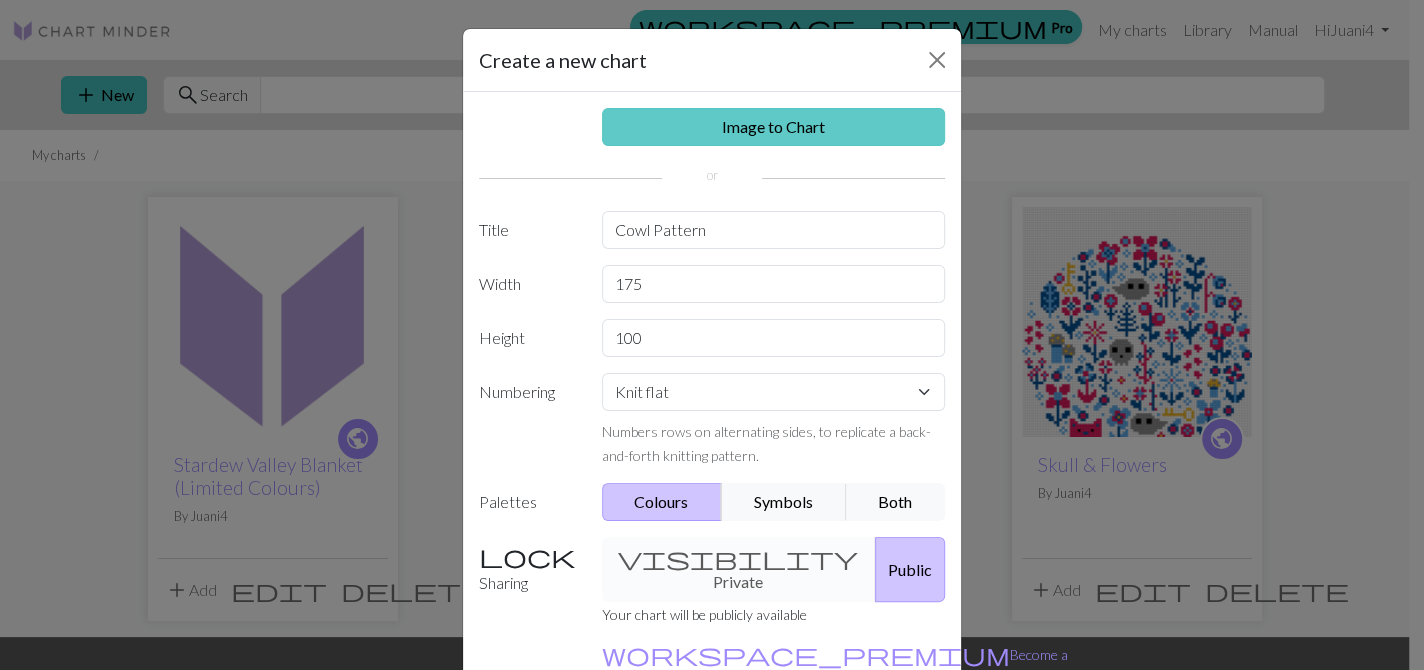click on "Image to Chart" at bounding box center (774, 127) 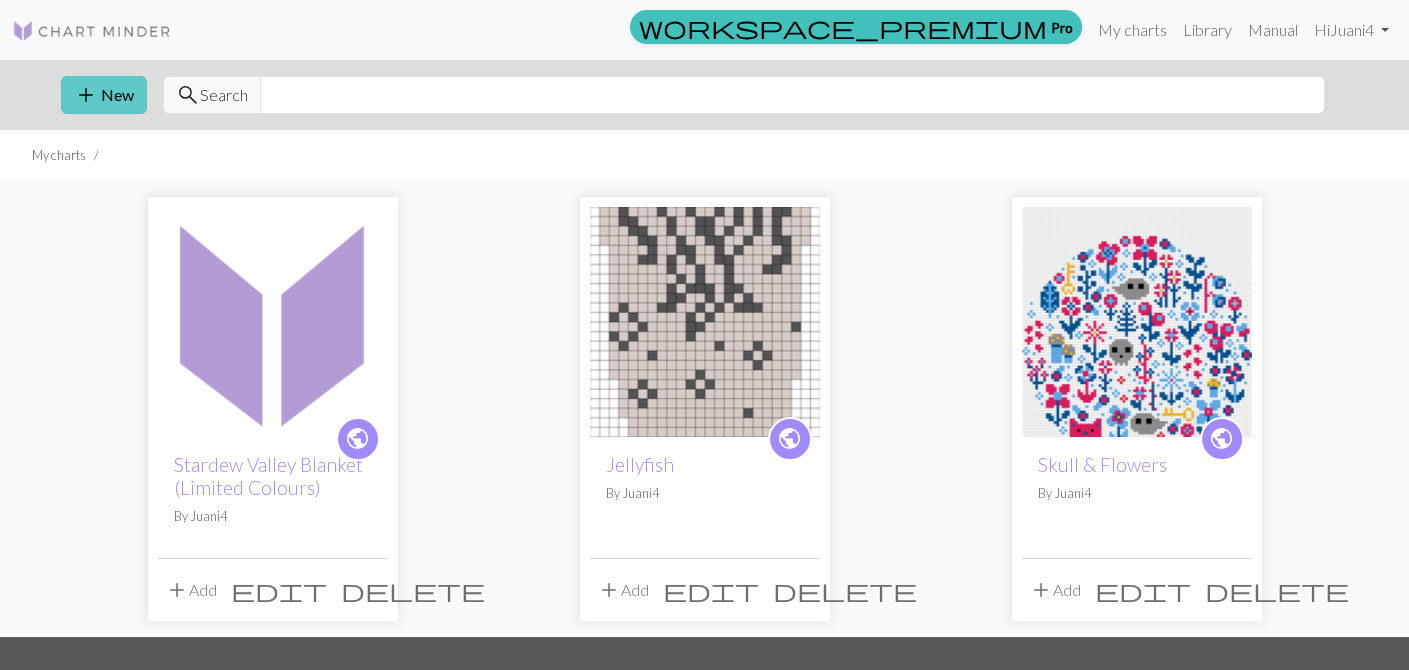 click on "add   New" at bounding box center [104, 95] 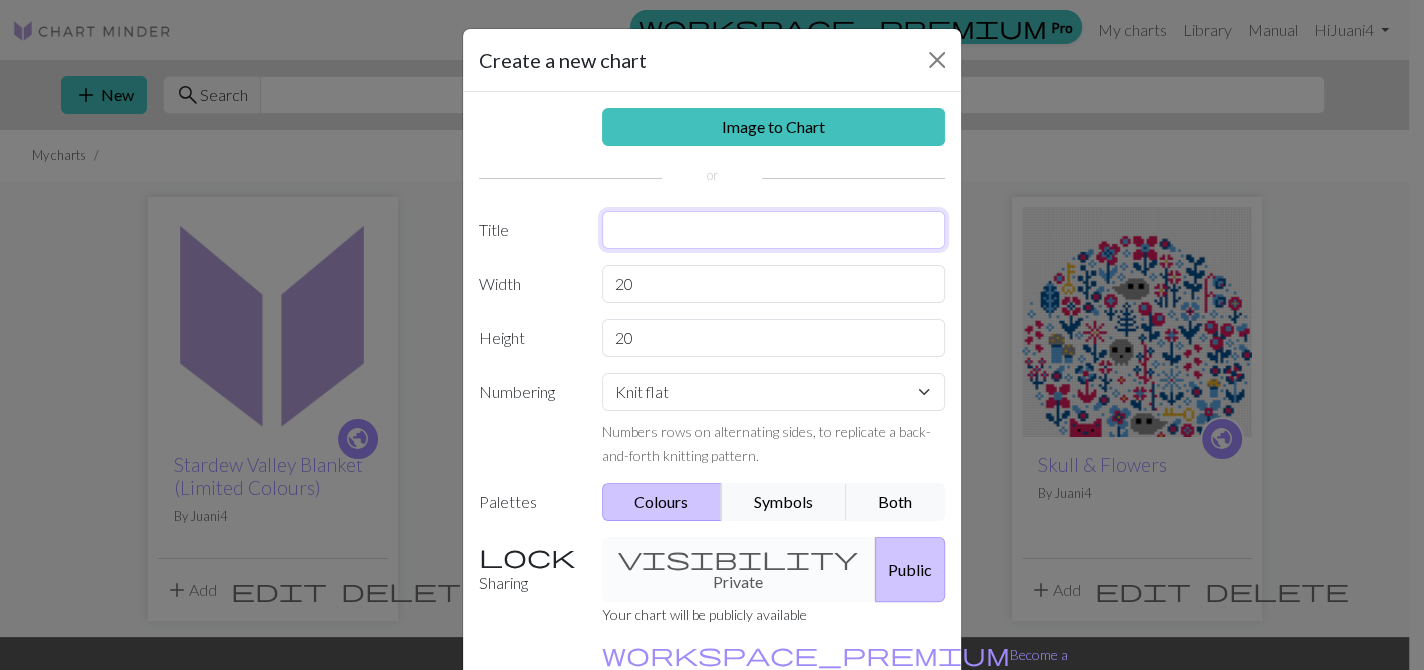 click at bounding box center (774, 230) 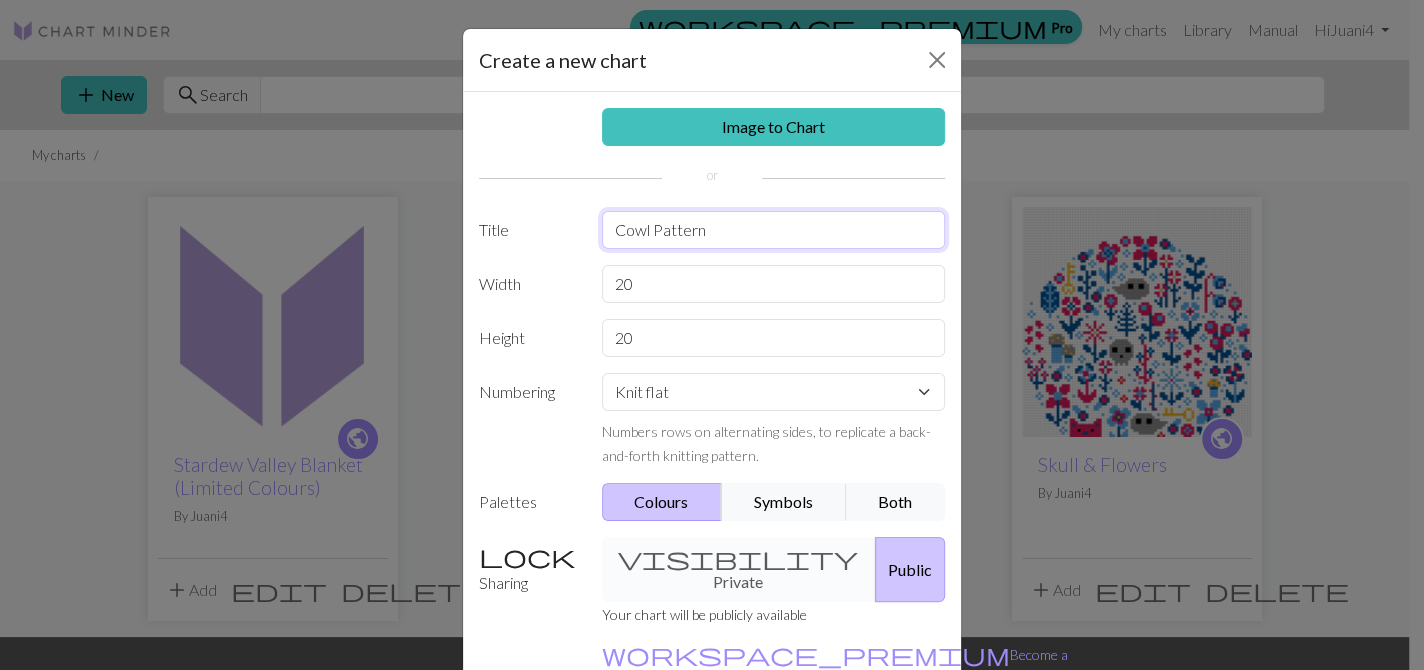 type on "Cowl Pattern" 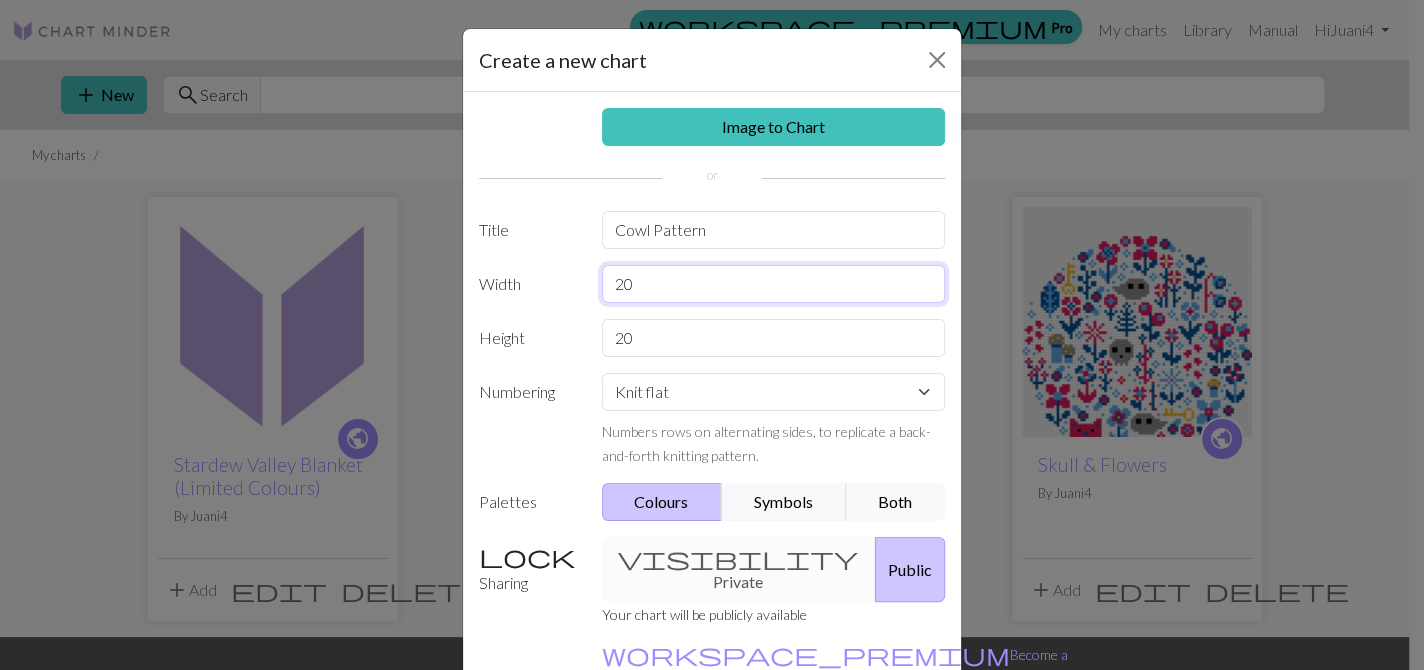 drag, startPoint x: 643, startPoint y: 273, endPoint x: 542, endPoint y: 281, distance: 101.31634 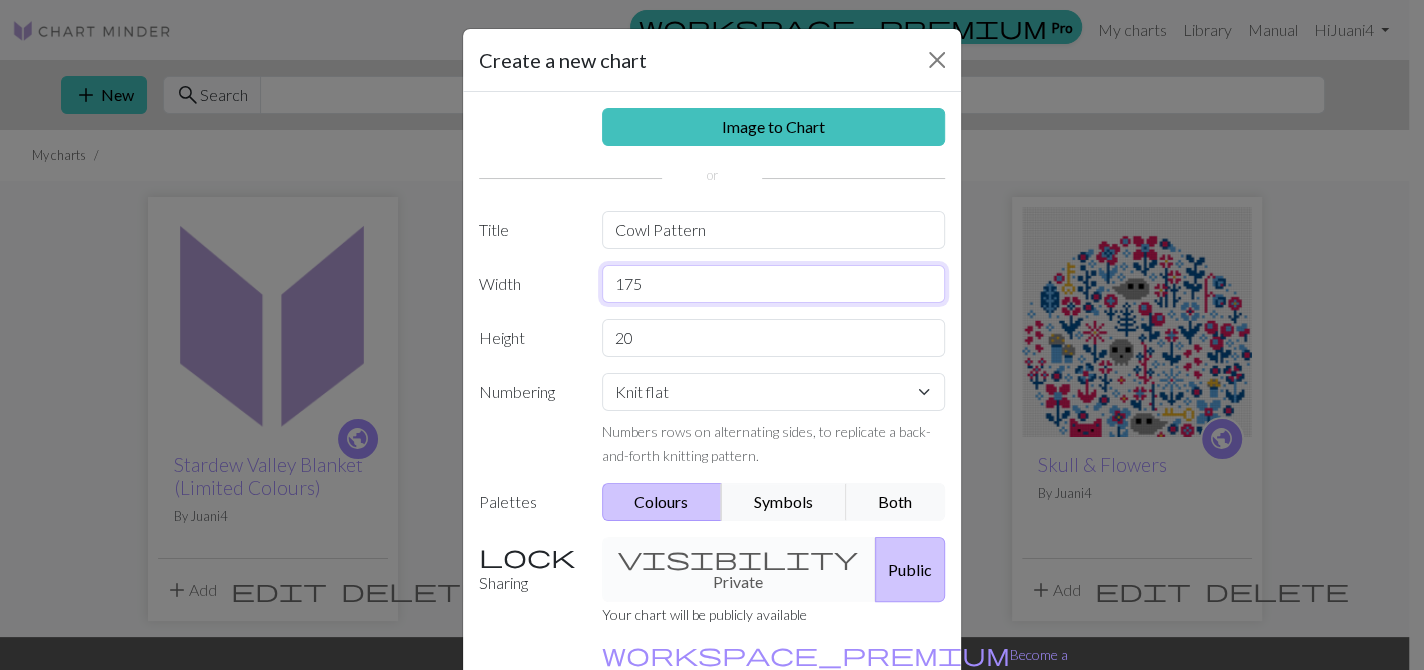 type on "175" 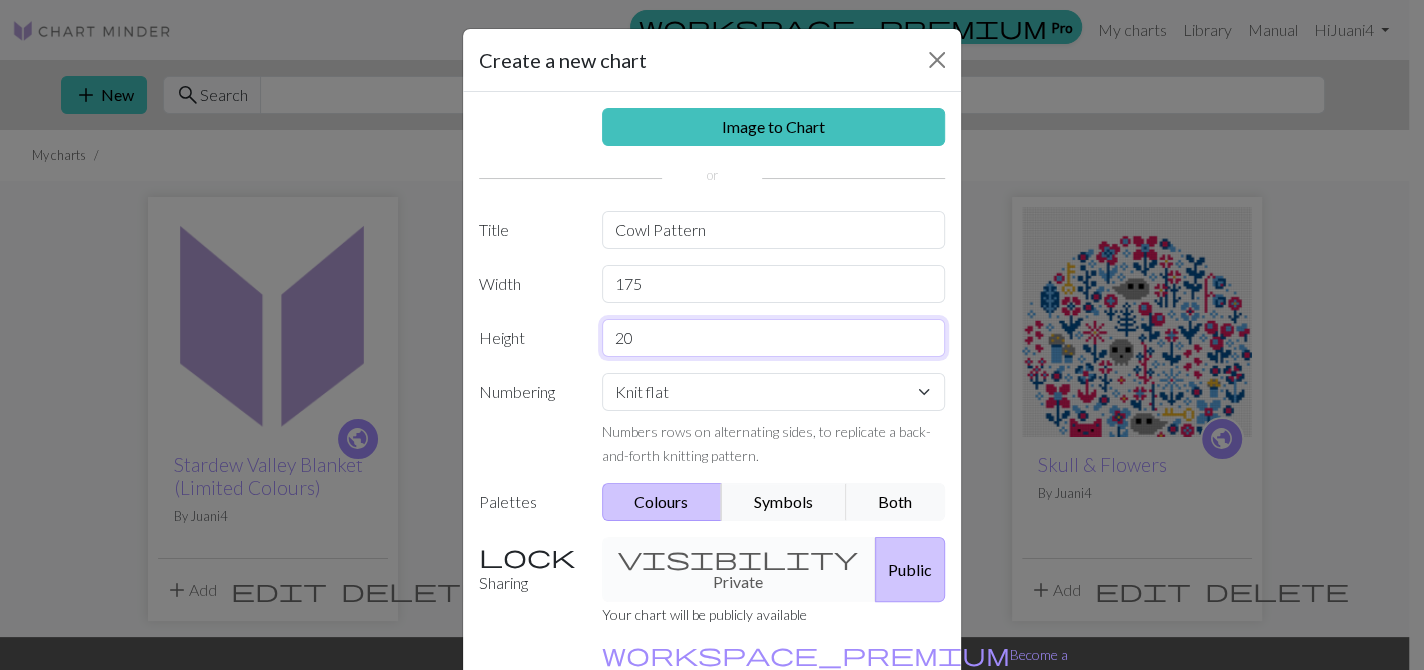 drag, startPoint x: 632, startPoint y: 344, endPoint x: 578, endPoint y: 344, distance: 54 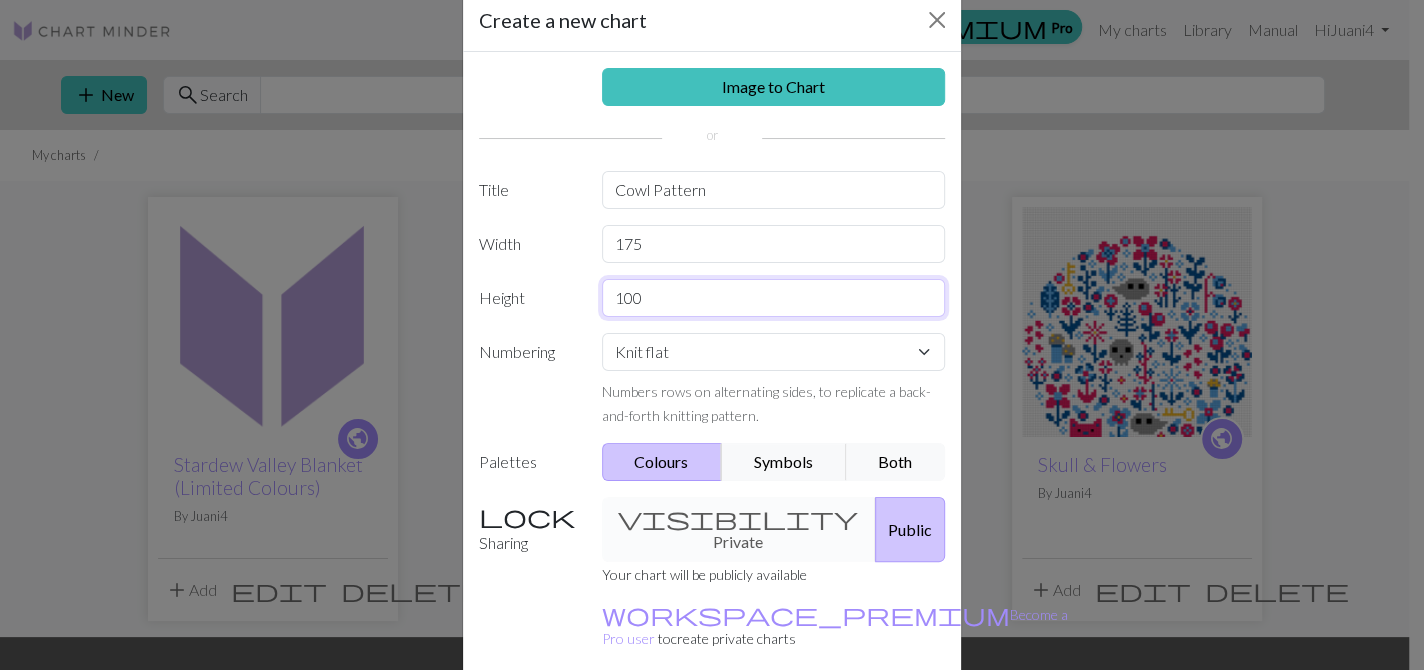 scroll, scrollTop: 117, scrollLeft: 0, axis: vertical 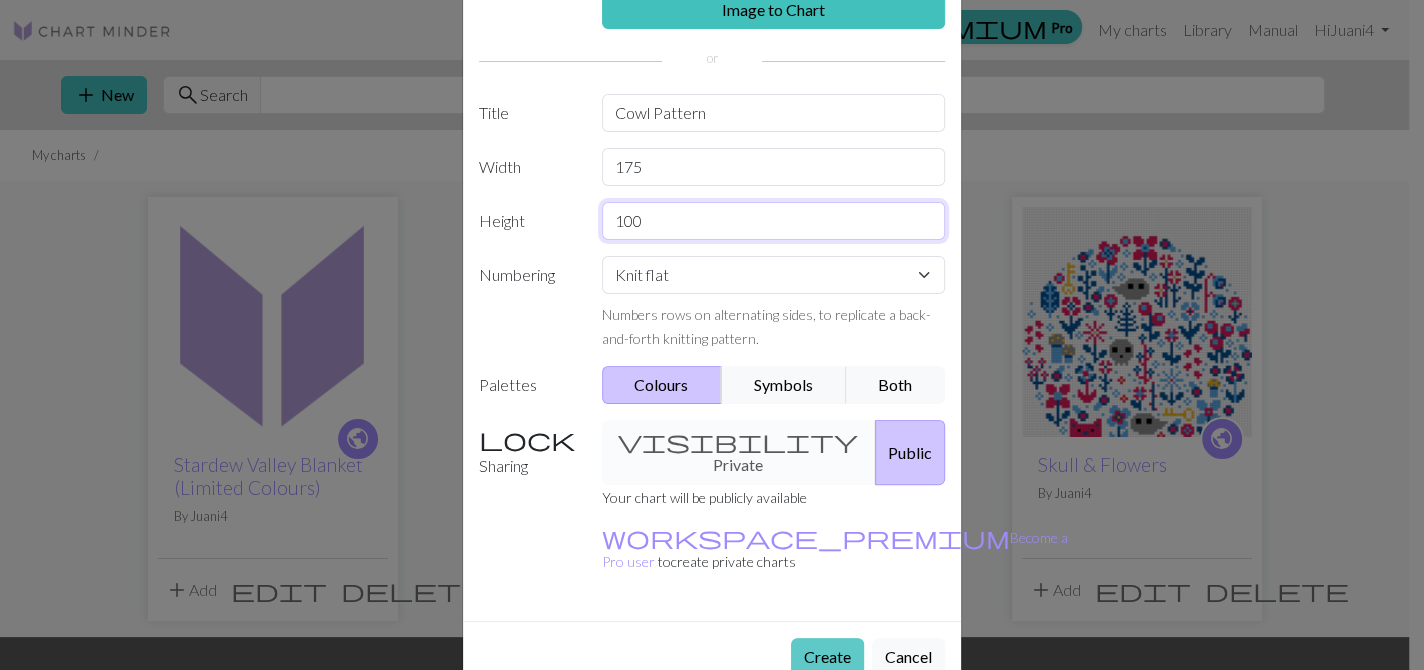 type on "100" 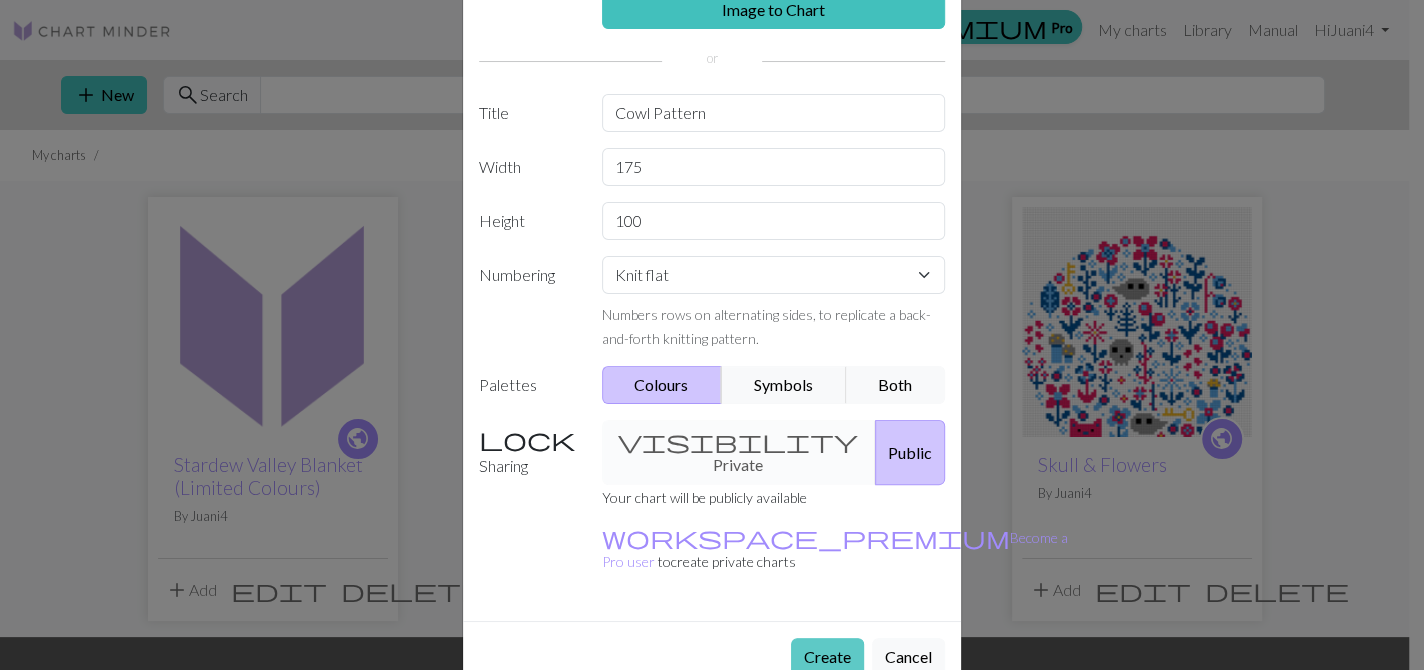 click on "Create" at bounding box center [827, 657] 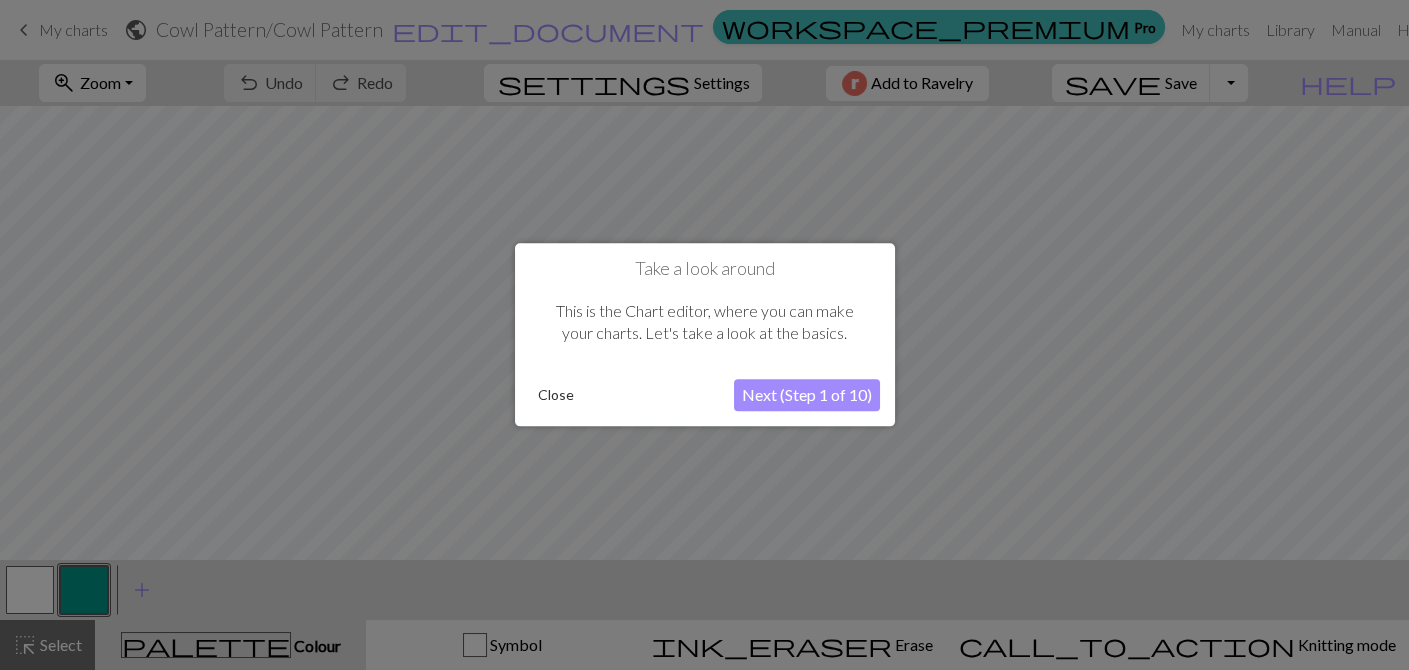 click on "Close" at bounding box center (556, 396) 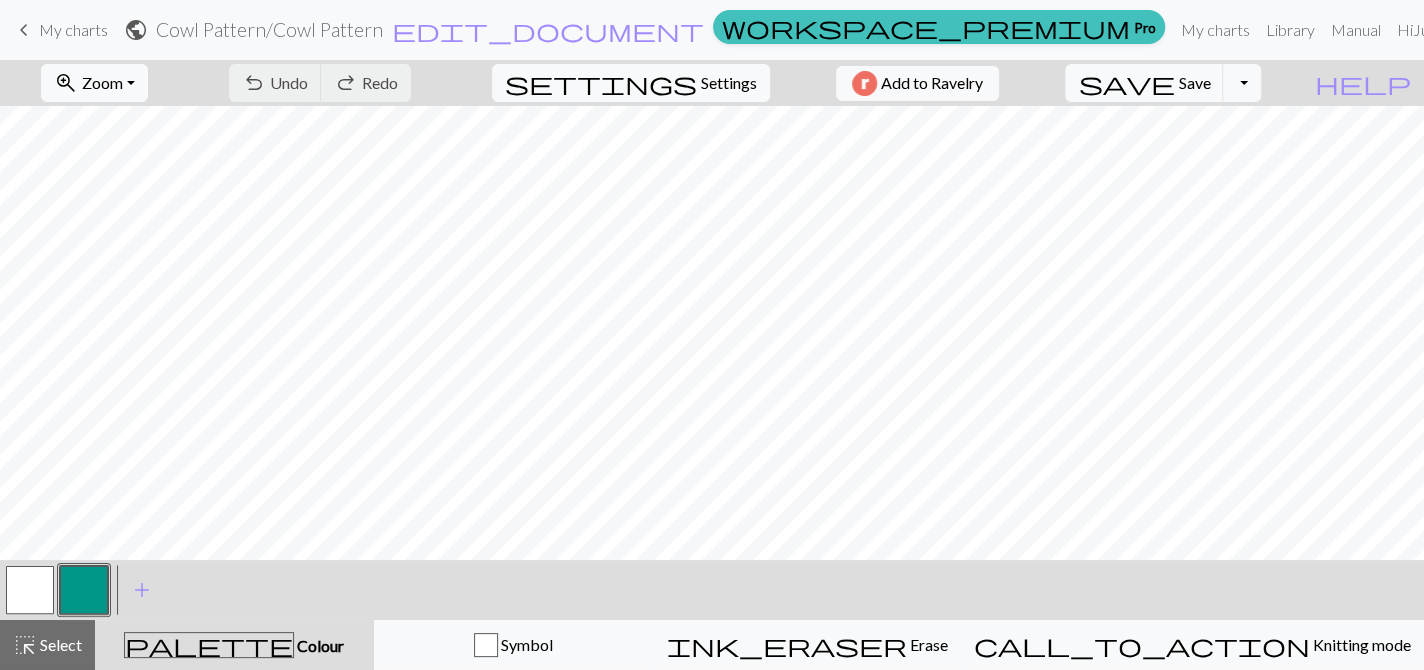 click at bounding box center [84, 590] 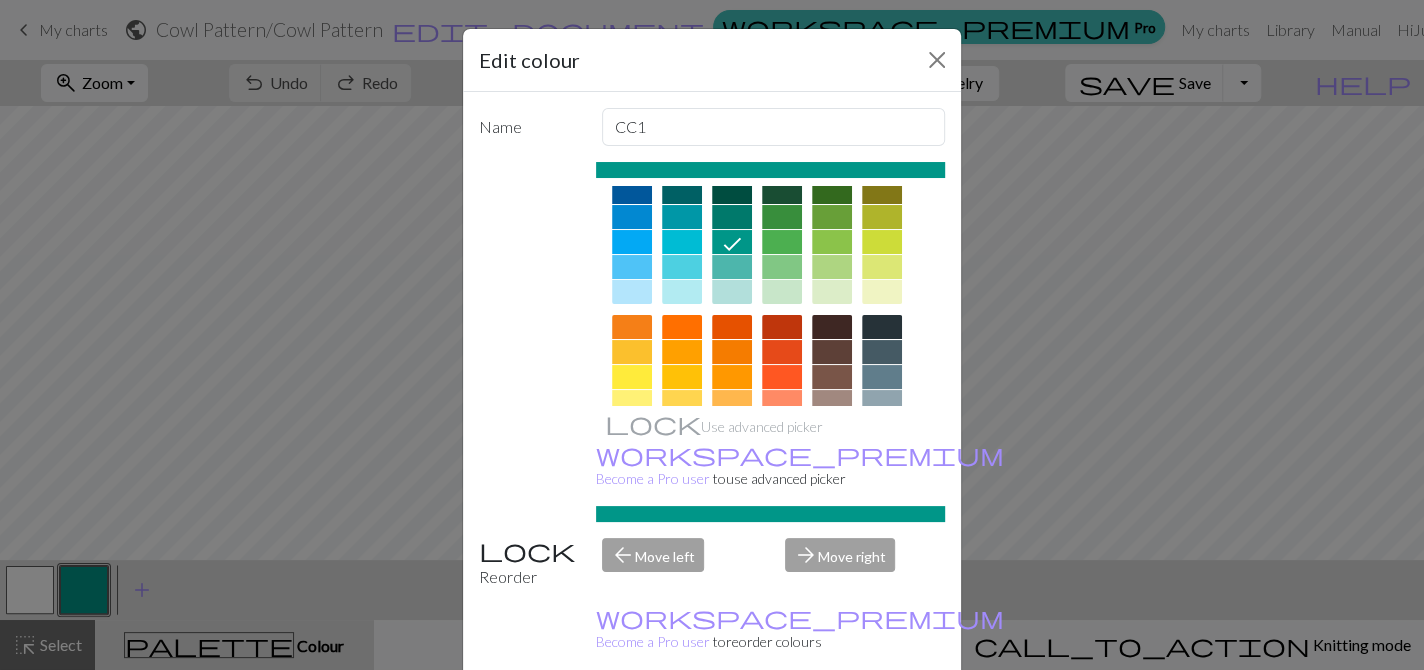 scroll, scrollTop: 200, scrollLeft: 0, axis: vertical 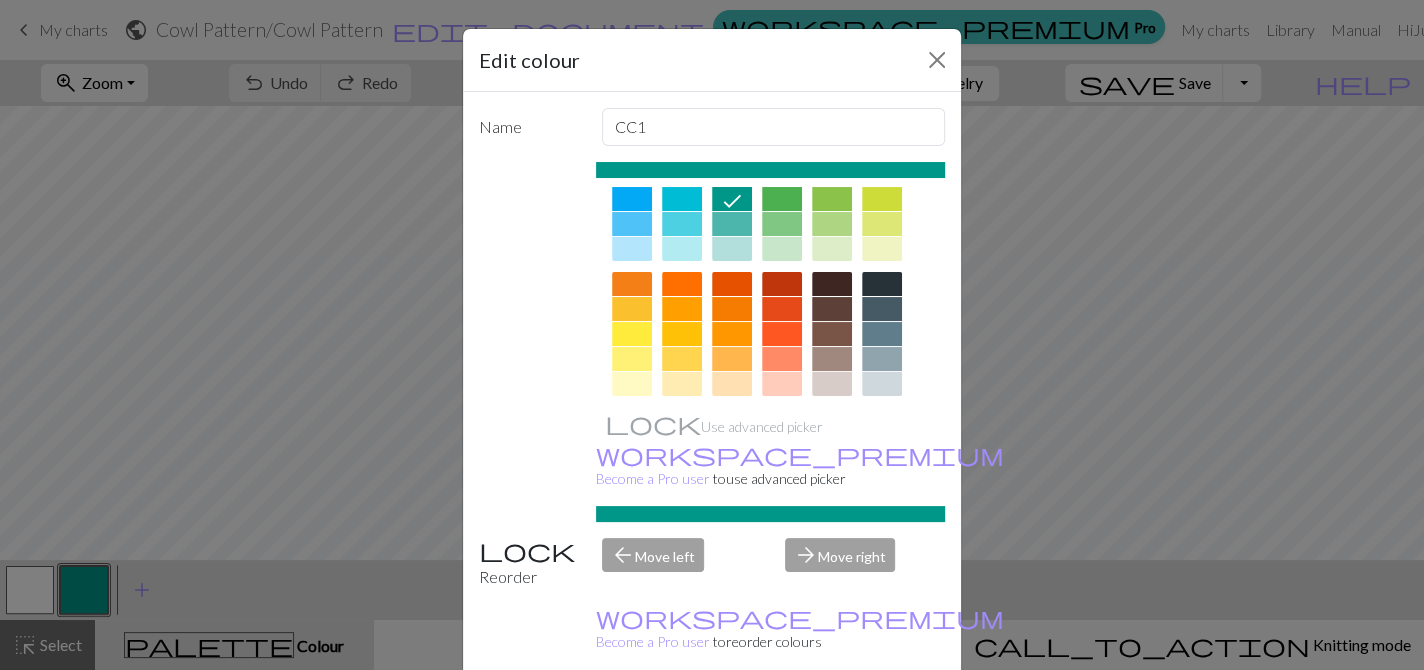 click at bounding box center [632, 334] 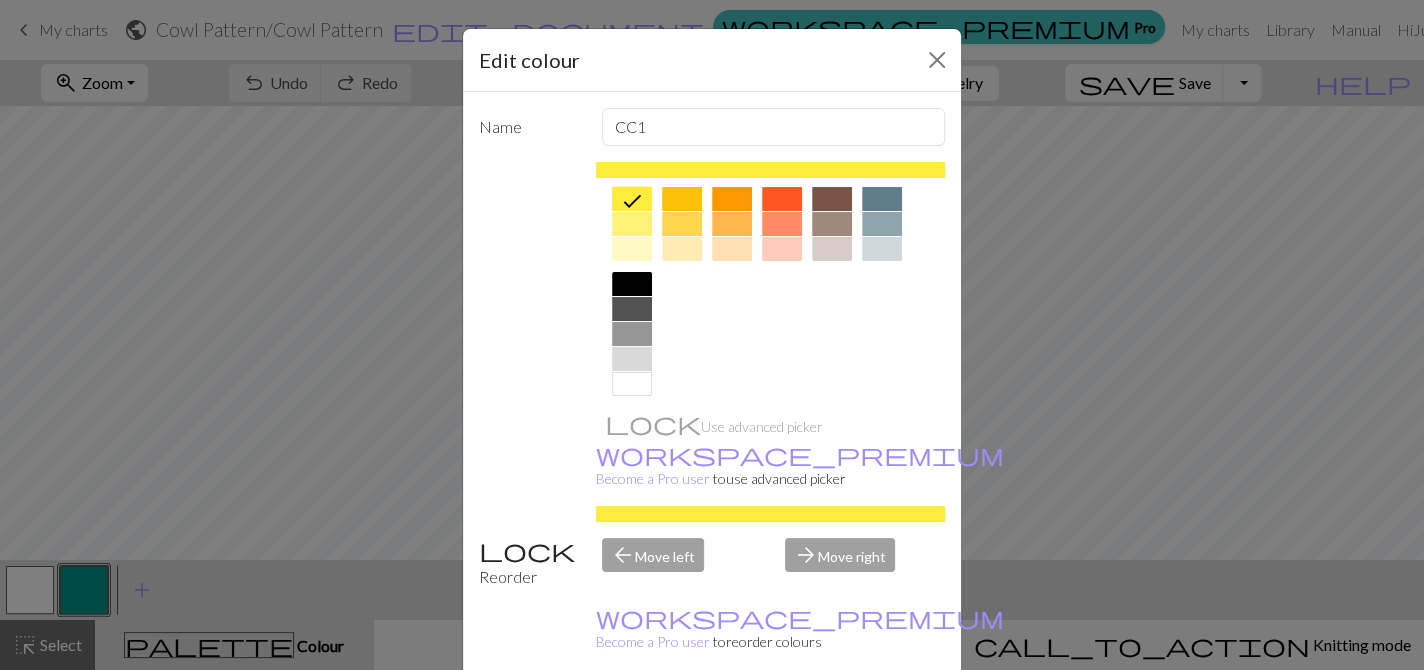 scroll, scrollTop: 348, scrollLeft: 0, axis: vertical 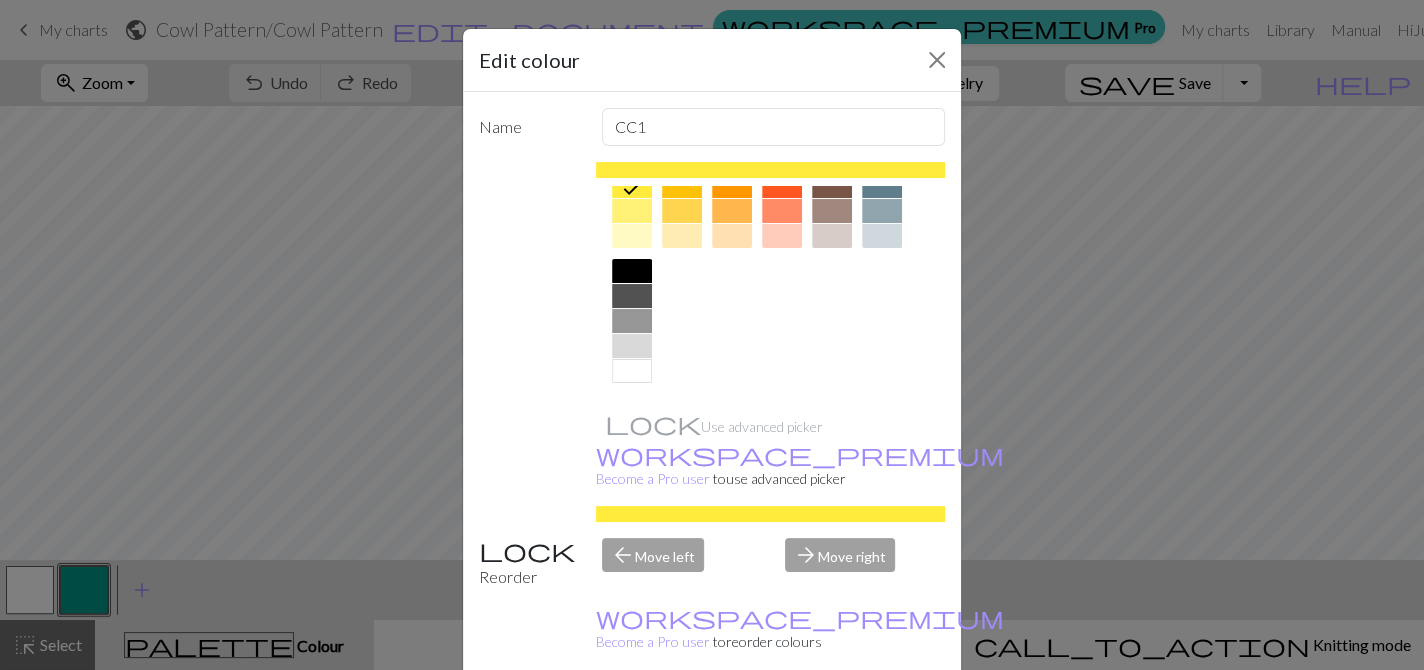 click on "Done" at bounding box center (832, 721) 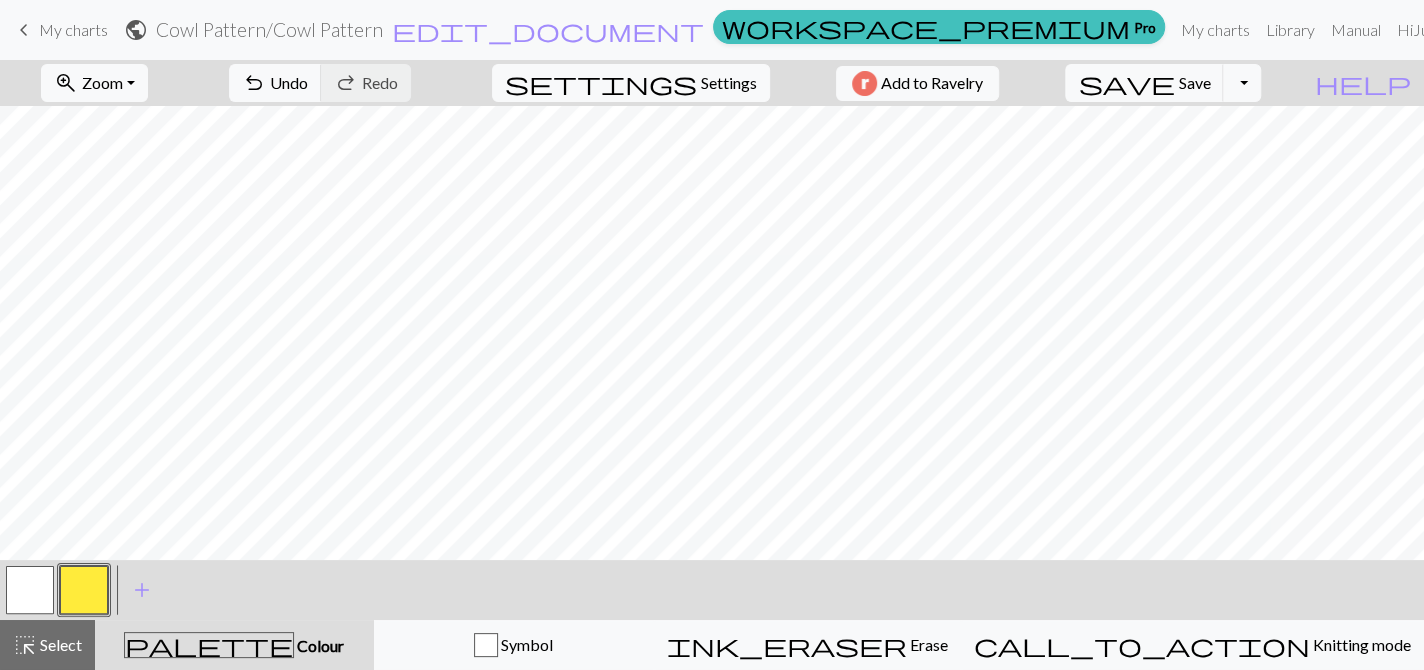 drag, startPoint x: 26, startPoint y: 595, endPoint x: 89, endPoint y: 562, distance: 71.11962 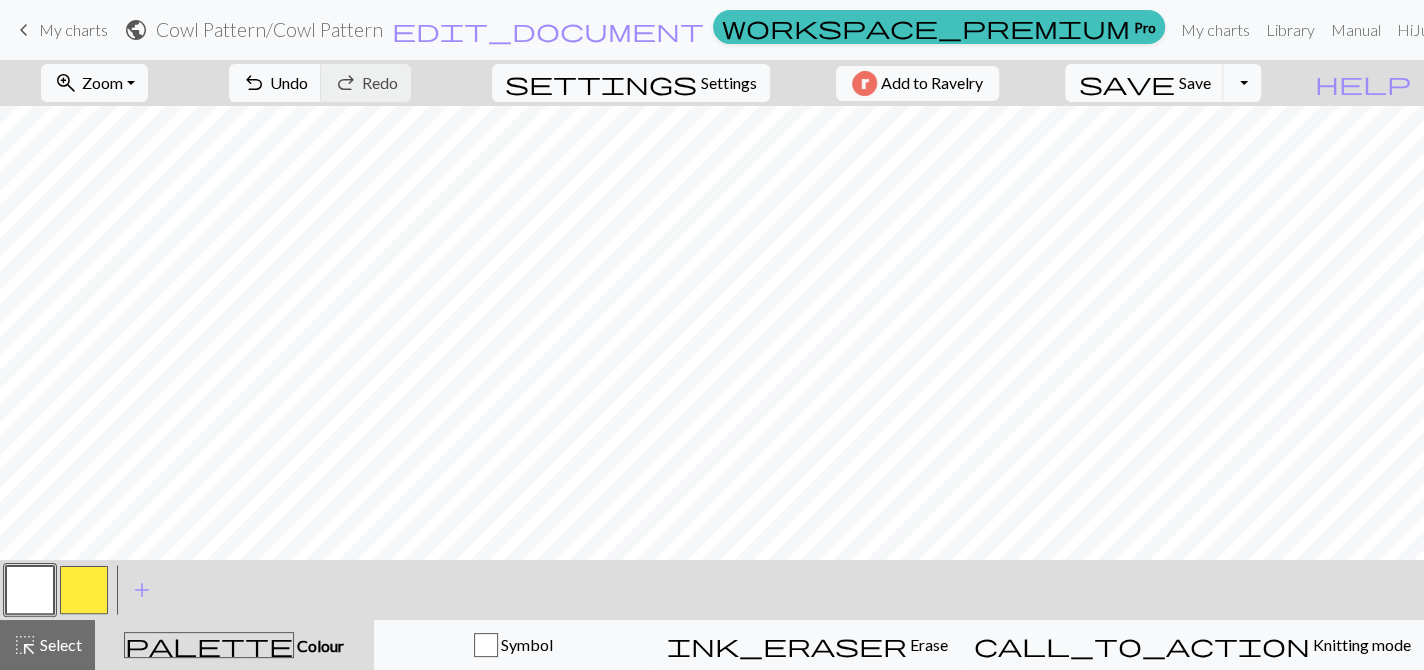 click at bounding box center (84, 590) 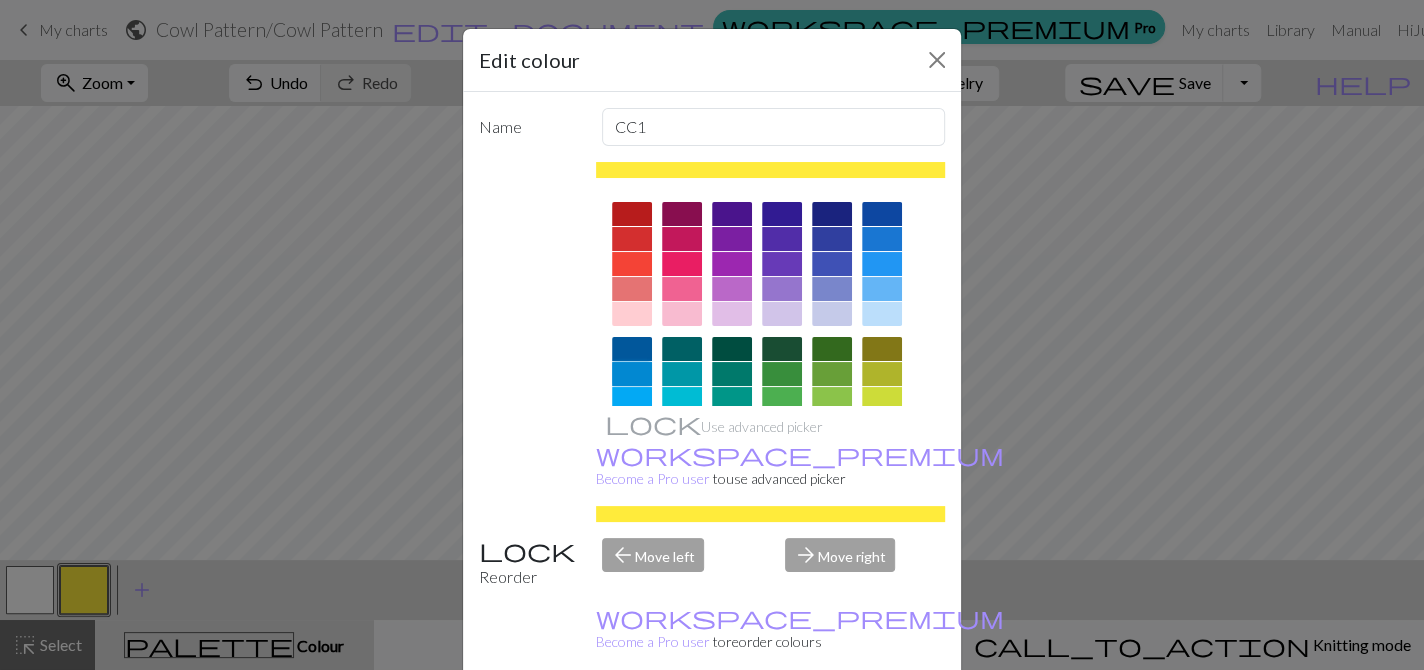 click at bounding box center (632, 374) 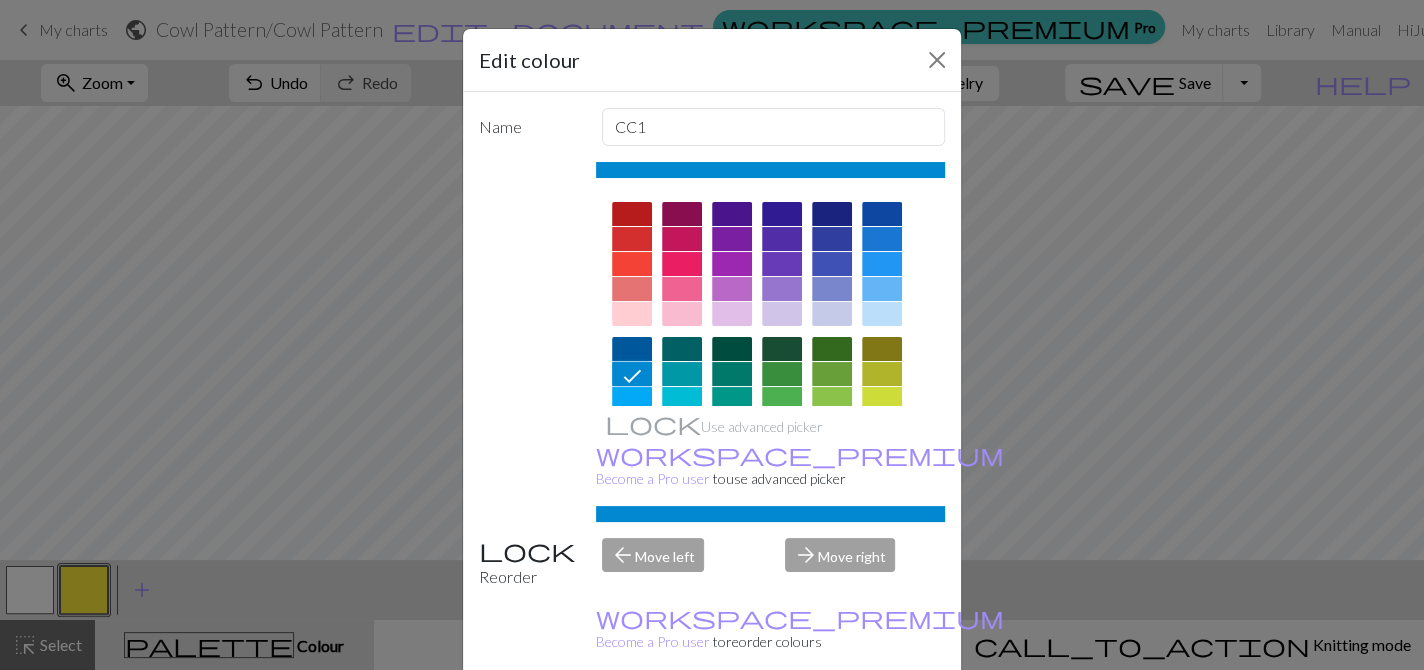 click on "Done" at bounding box center [832, 721] 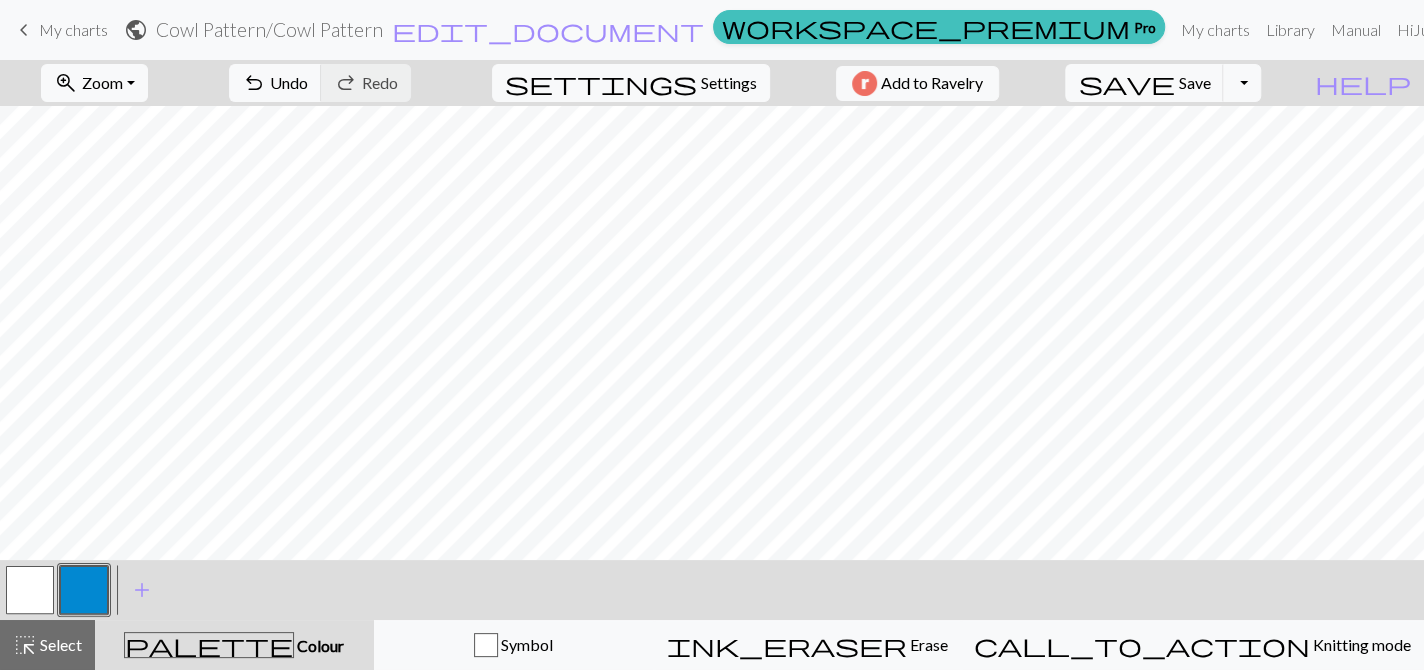 click at bounding box center (30, 590) 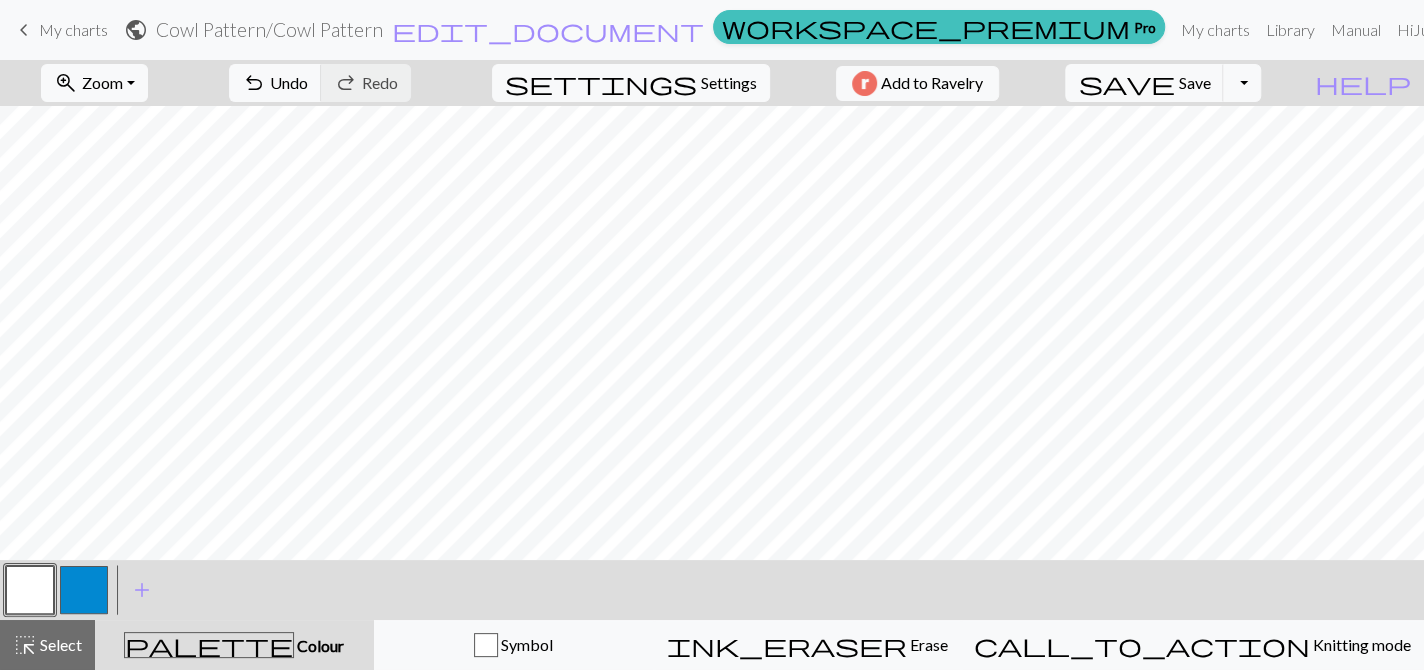 click at bounding box center (84, 590) 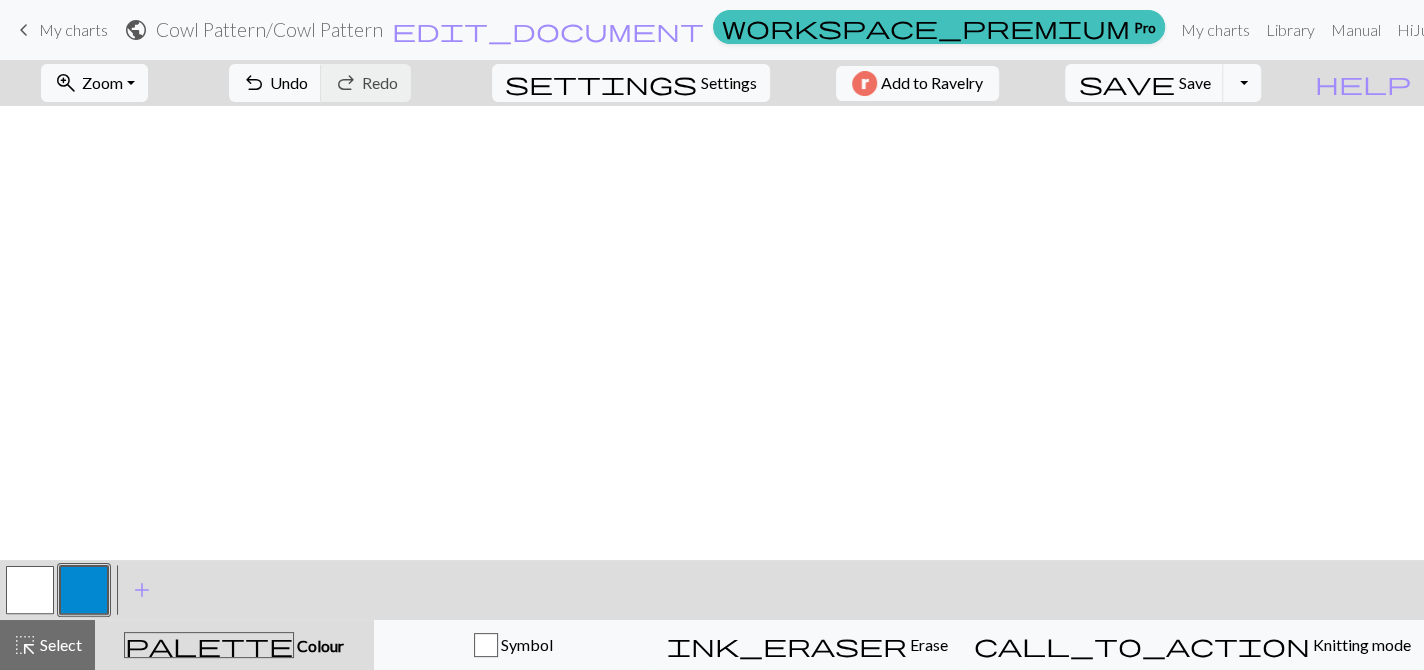 scroll, scrollTop: 0, scrollLeft: 3361, axis: horizontal 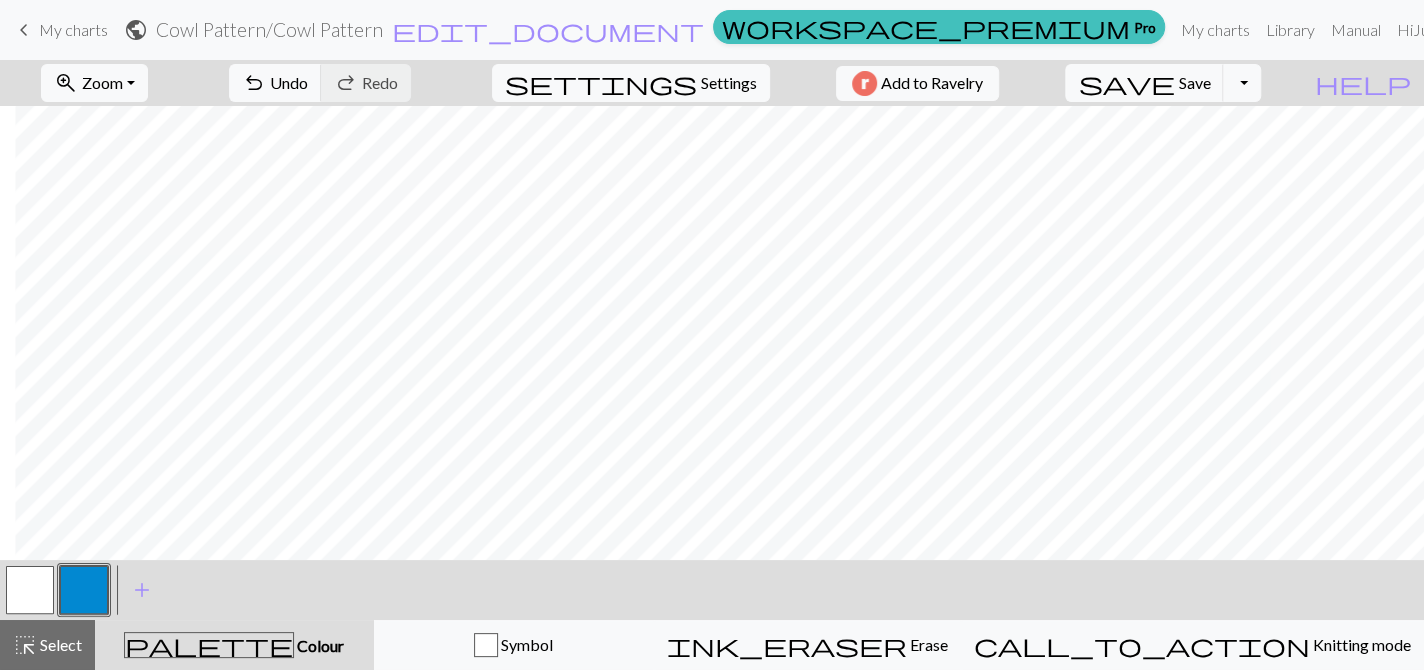 click at bounding box center (30, 590) 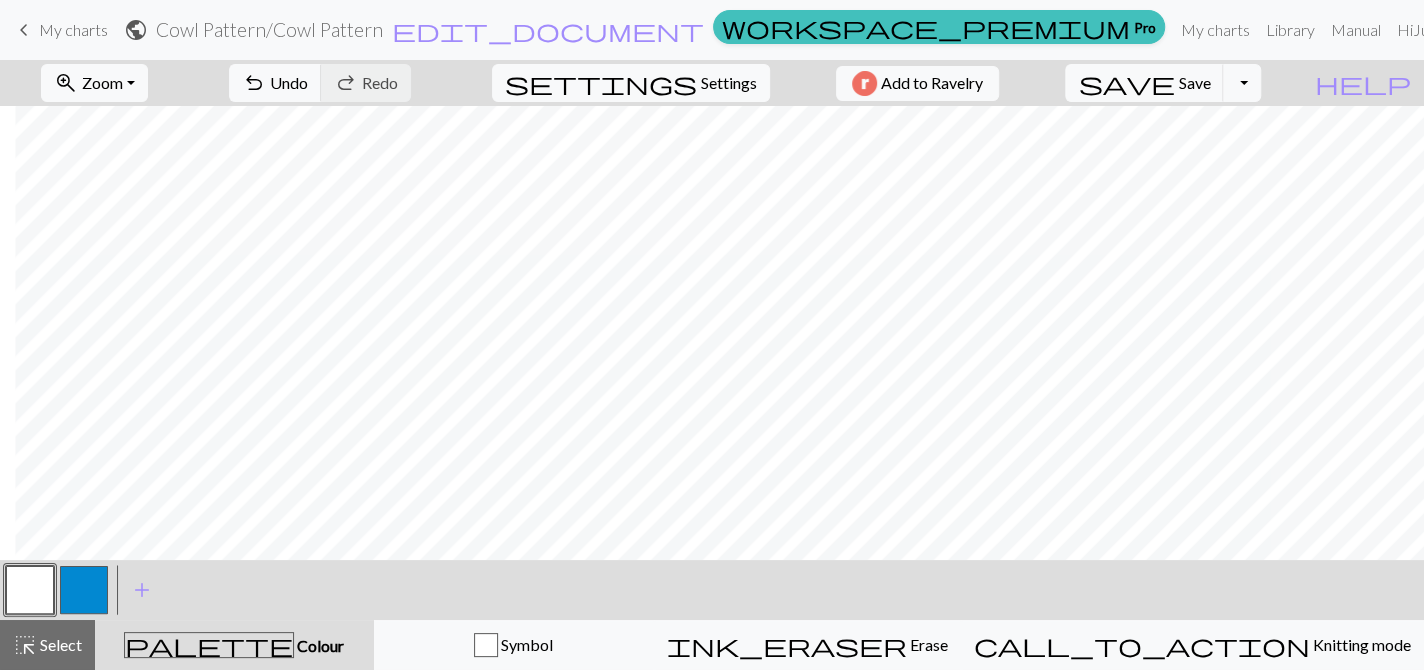 click at bounding box center (84, 590) 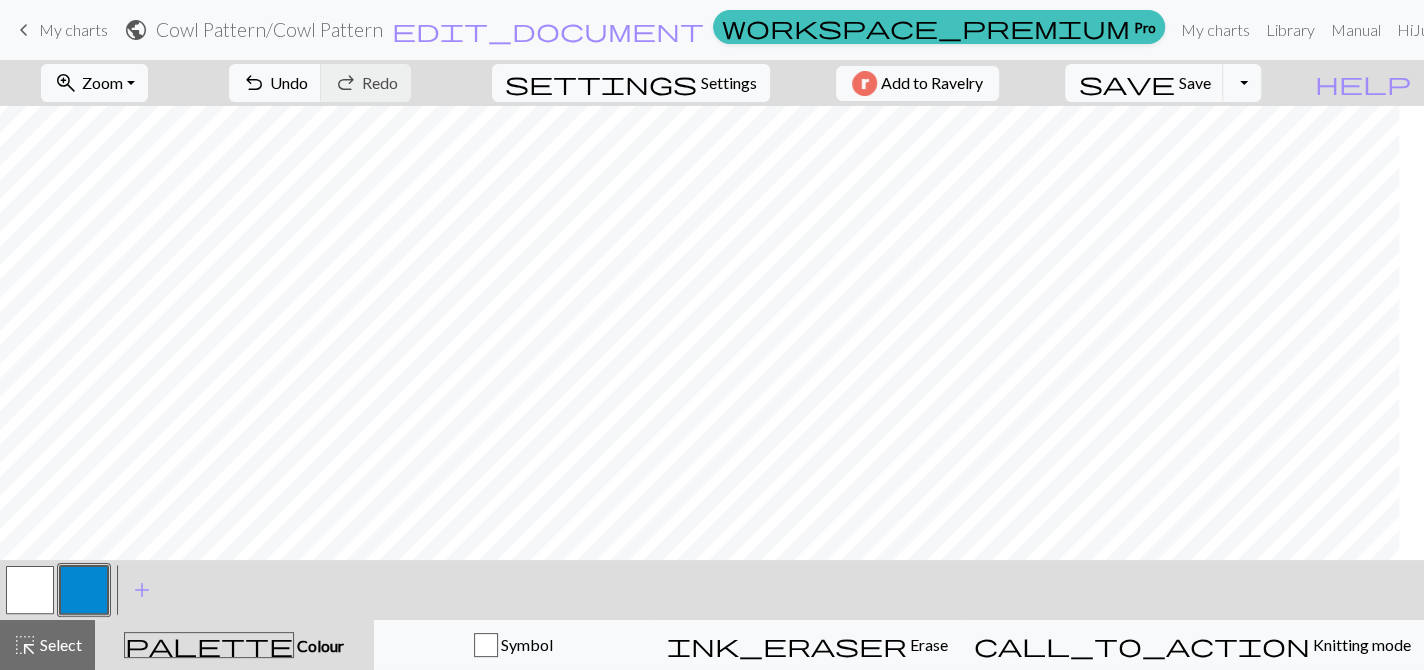 scroll, scrollTop: 0, scrollLeft: 0, axis: both 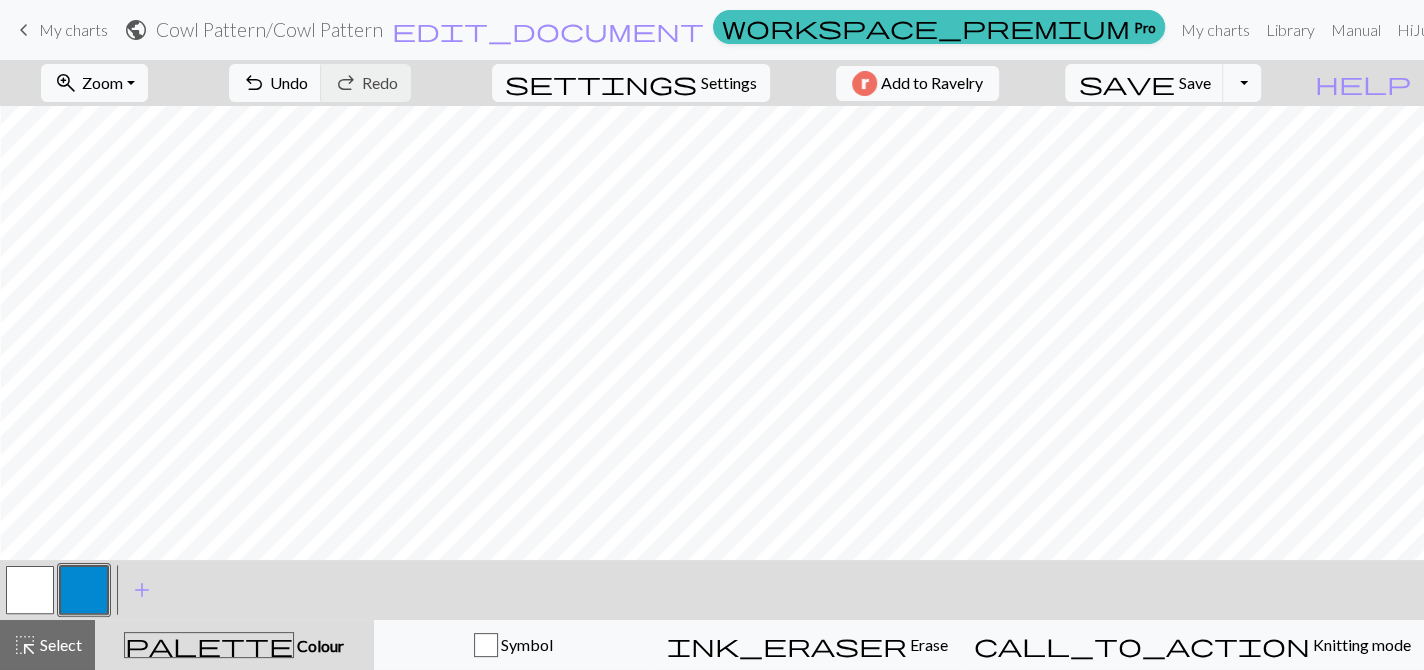 click on "< > add Add a  colour" at bounding box center [712, 590] 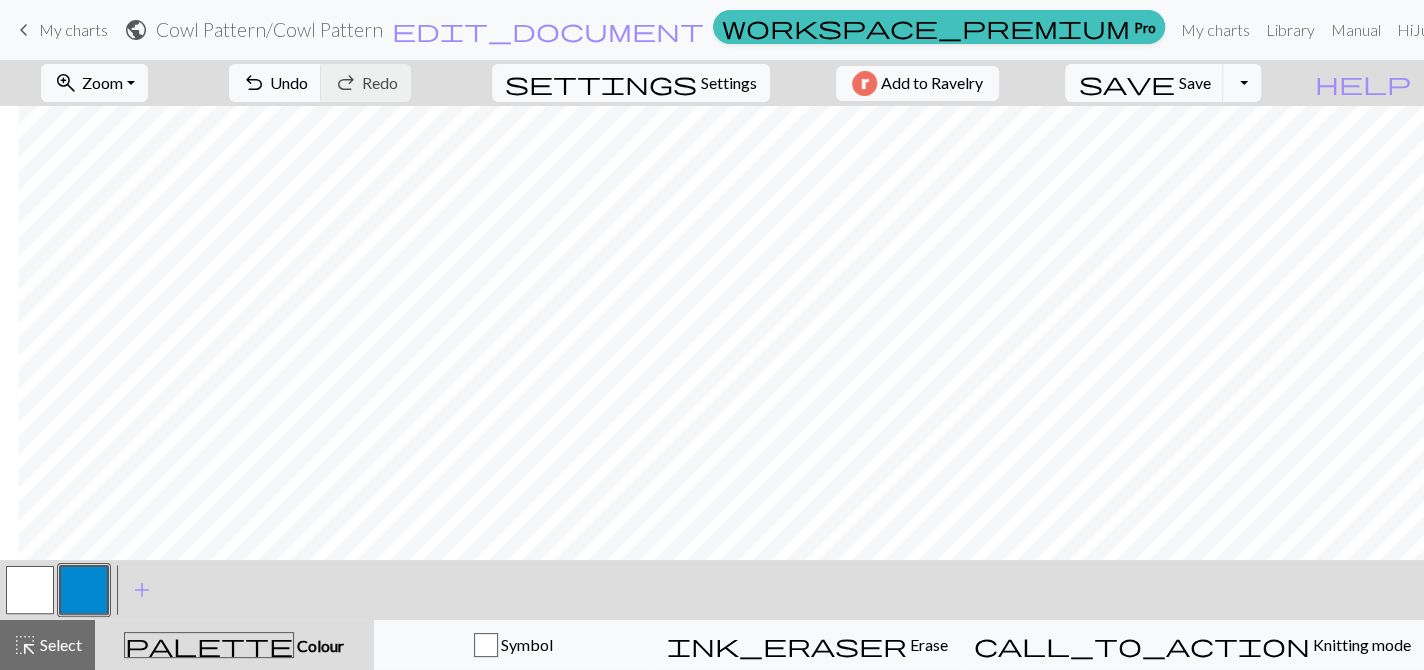 scroll, scrollTop: 0, scrollLeft: 3361, axis: horizontal 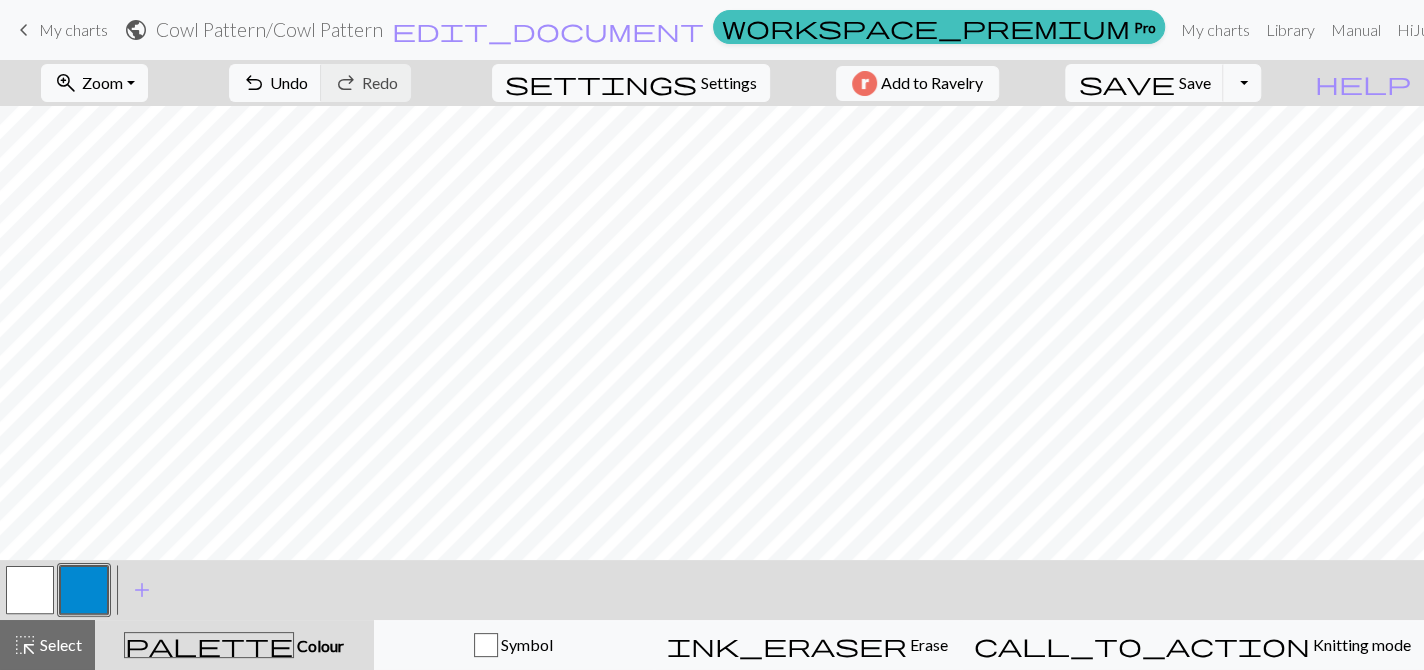 click at bounding box center (30, 590) 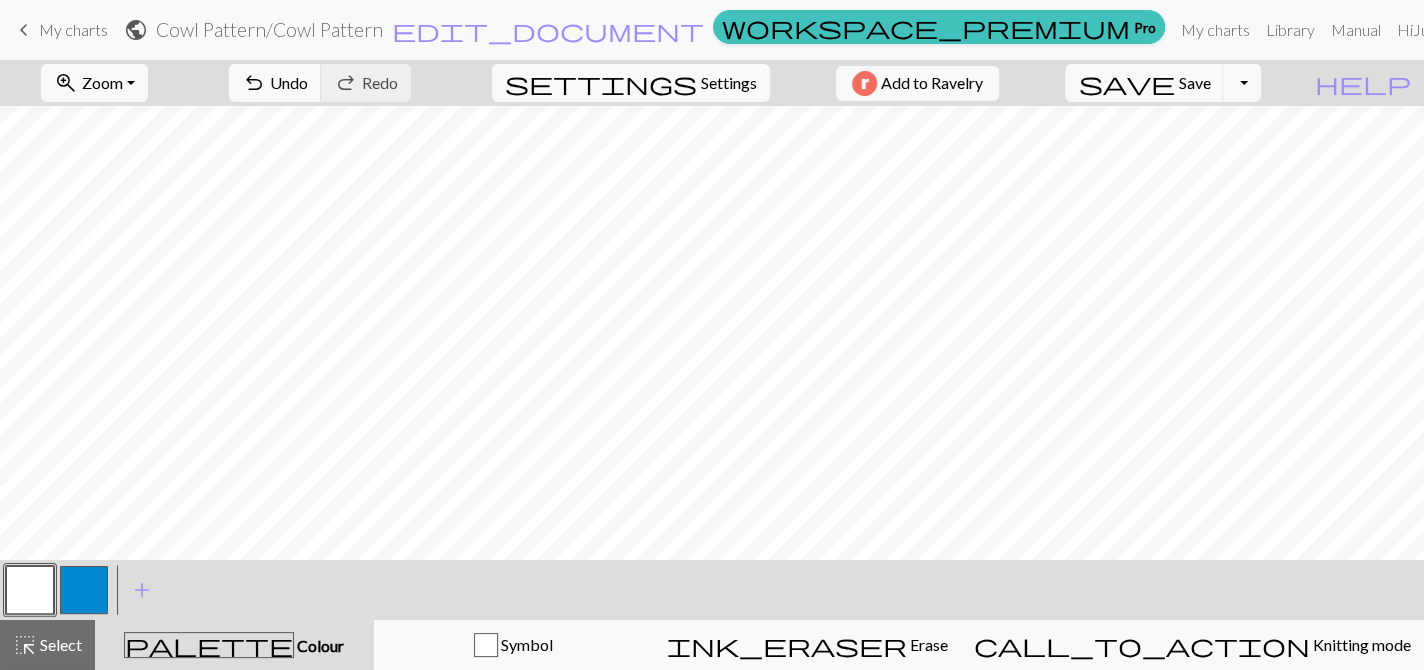 click at bounding box center [84, 590] 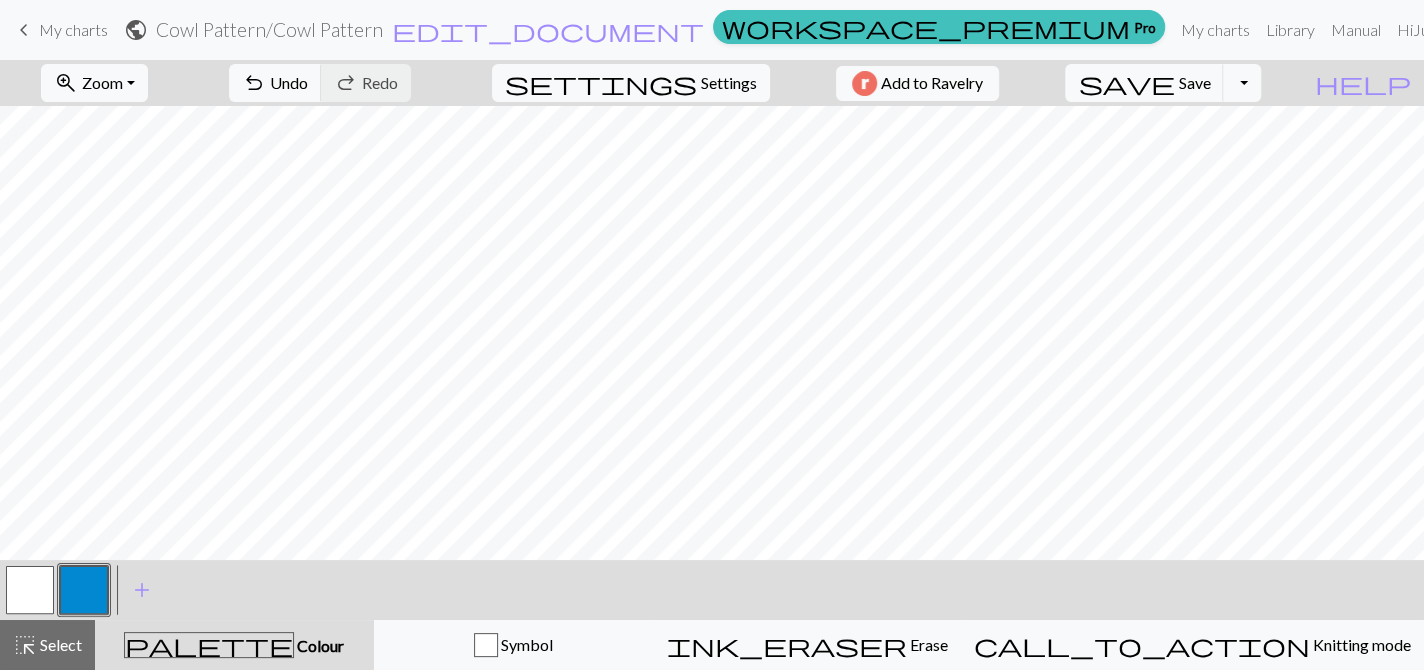 click on "< > add Add a  colour" at bounding box center [712, 590] 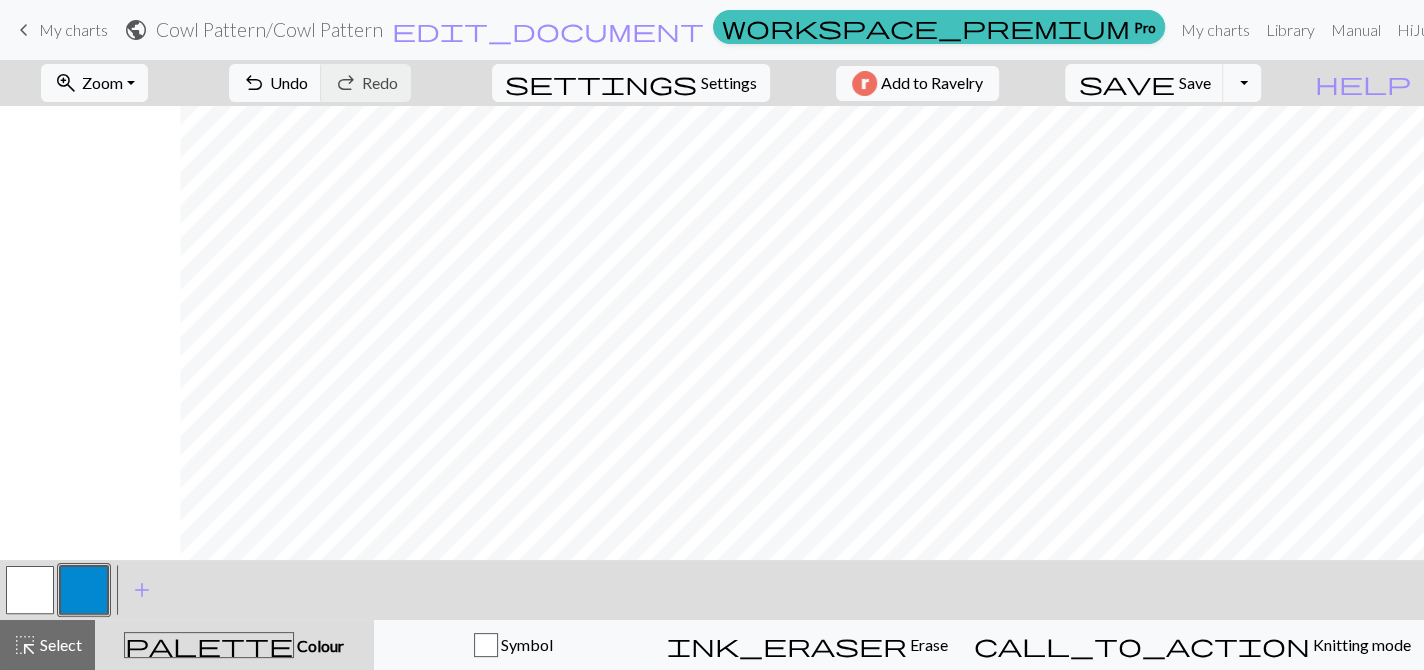 scroll, scrollTop: 0, scrollLeft: 3361, axis: horizontal 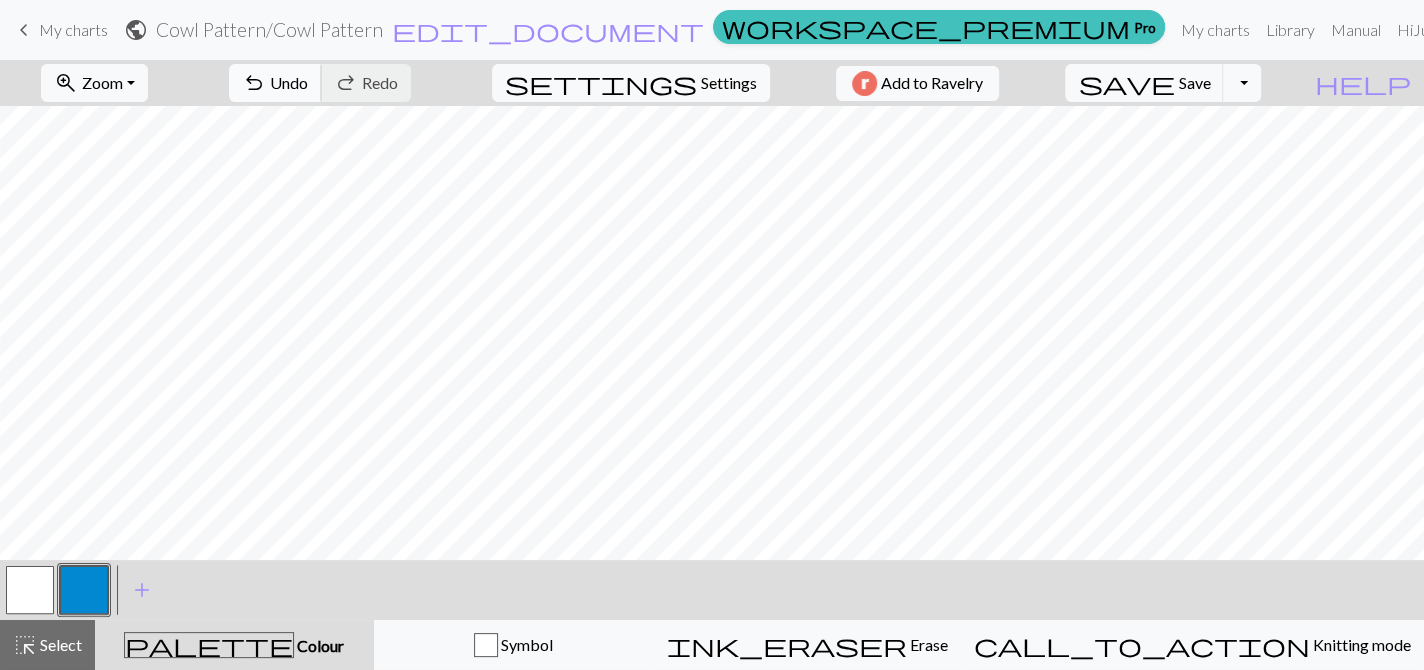 click on "Undo" at bounding box center (289, 82) 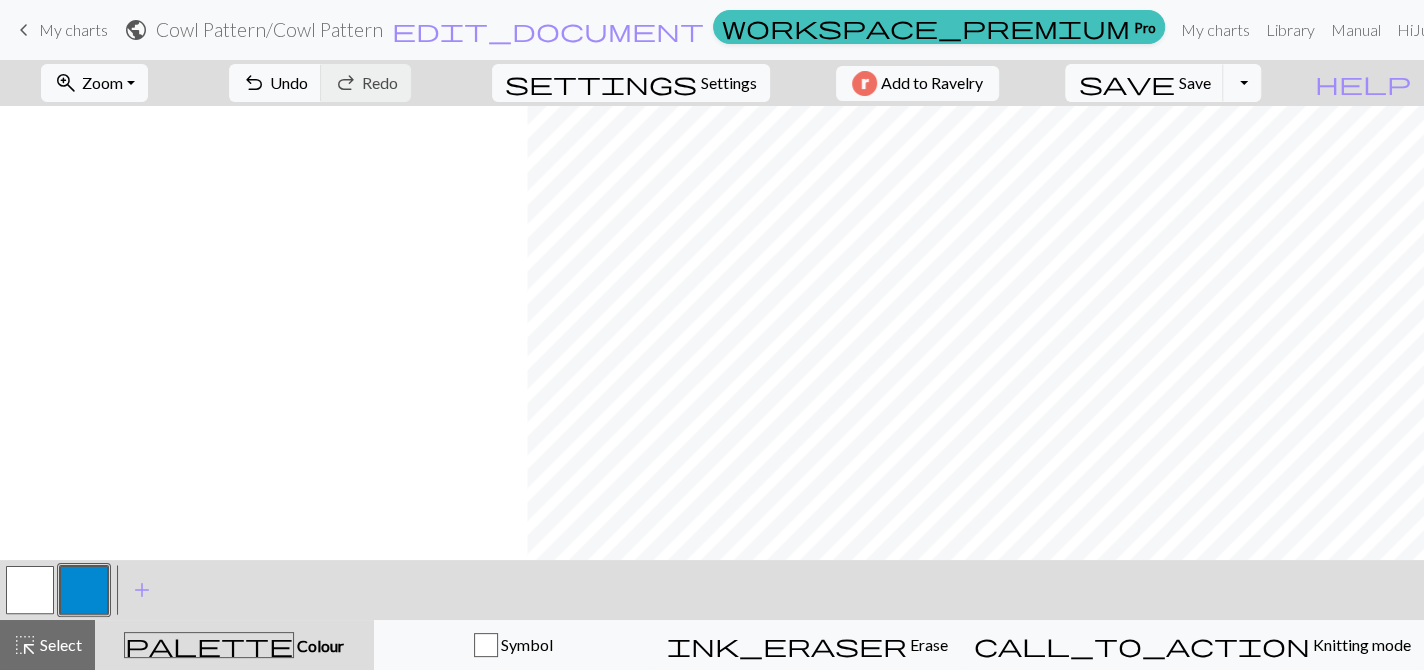 scroll, scrollTop: 0, scrollLeft: 3361, axis: horizontal 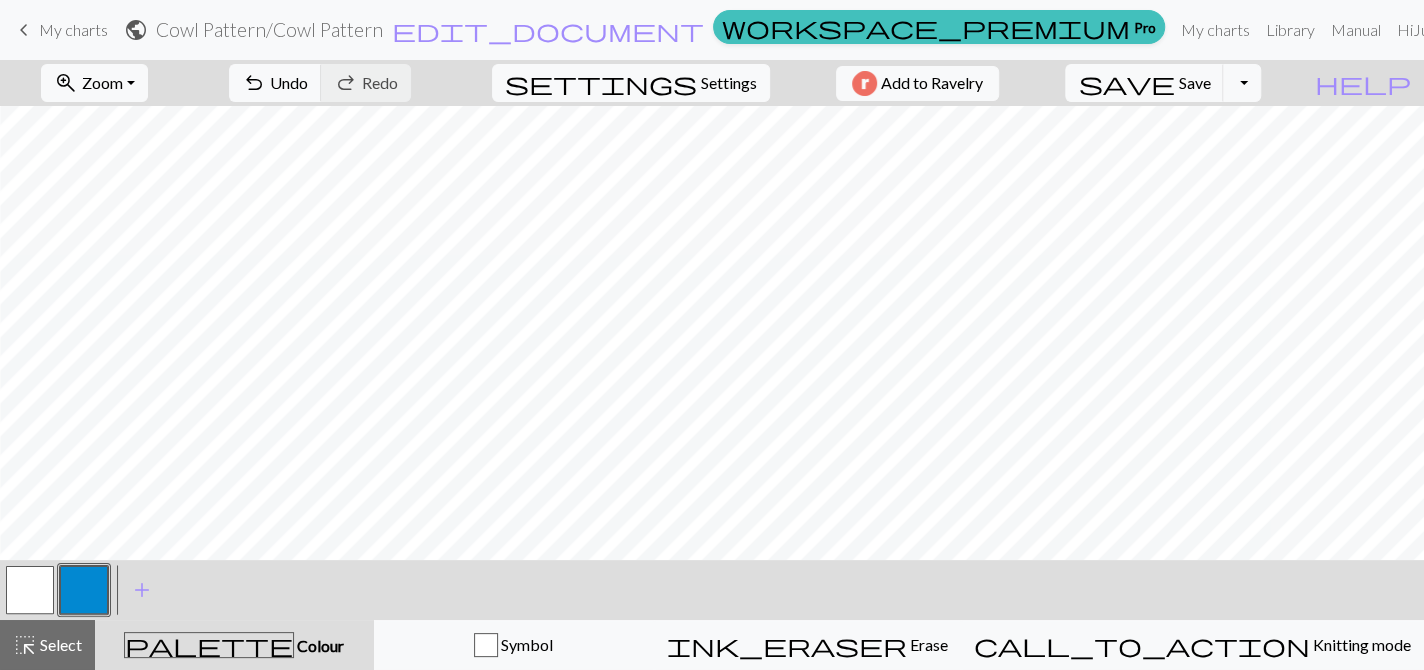 click on "< > add Add a  colour" at bounding box center [712, 590] 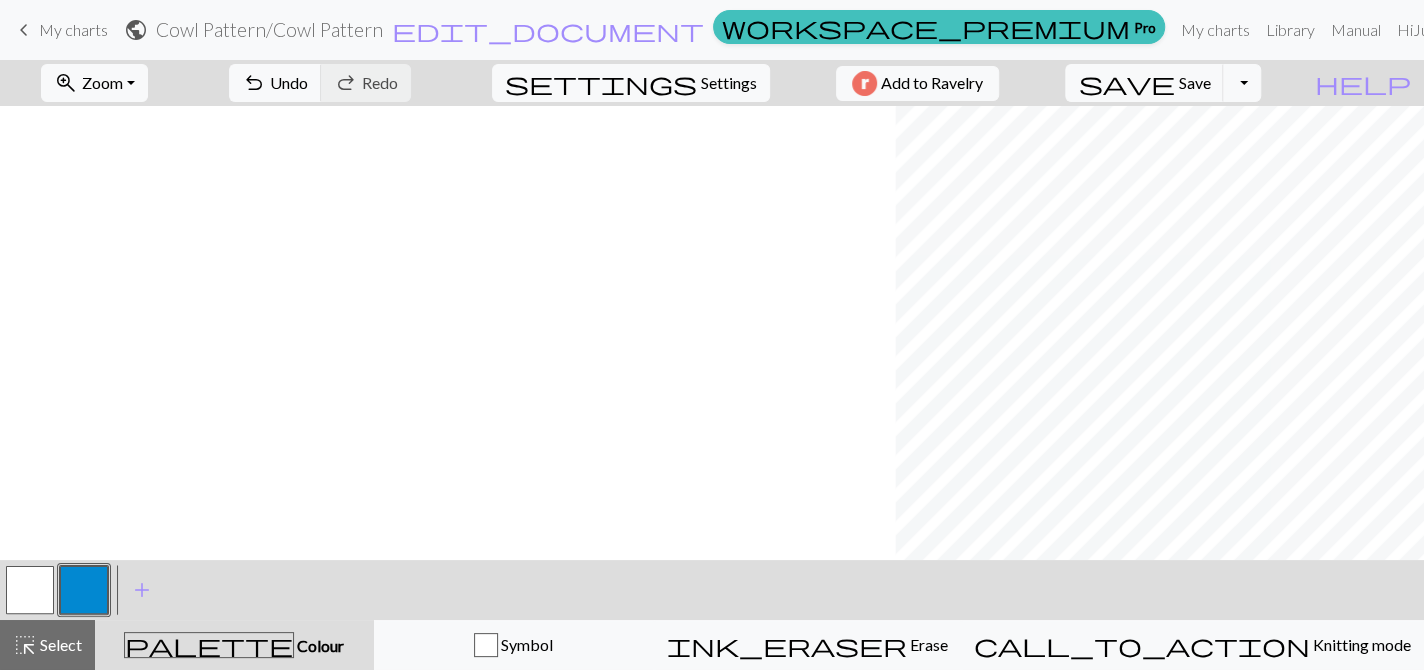 scroll, scrollTop: 0, scrollLeft: 2326, axis: horizontal 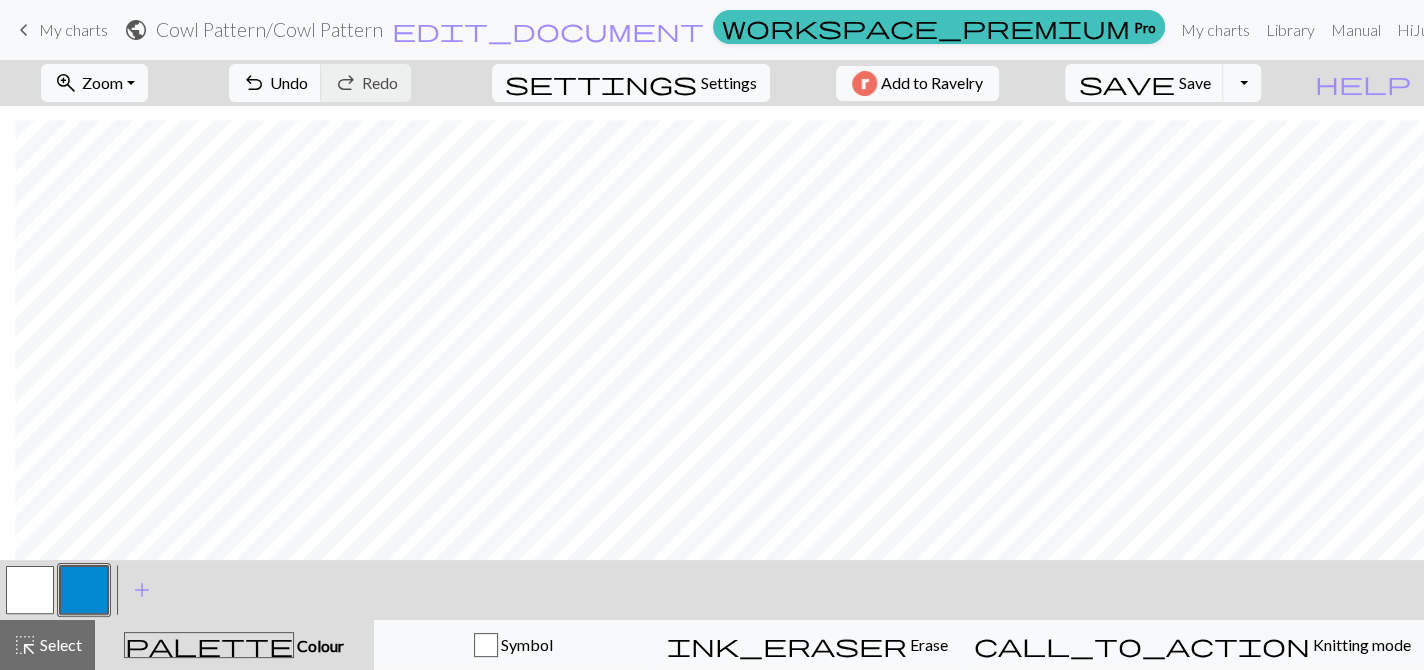 click at bounding box center (30, 590) 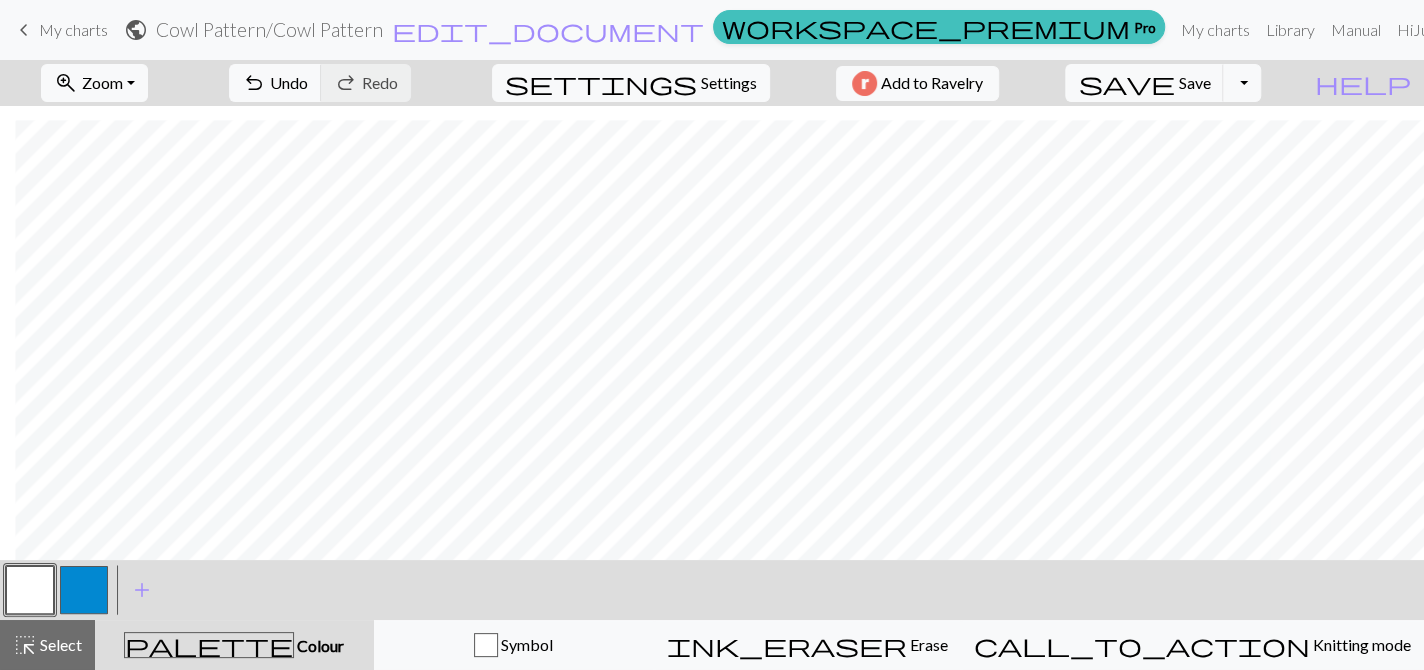 click at bounding box center [84, 590] 